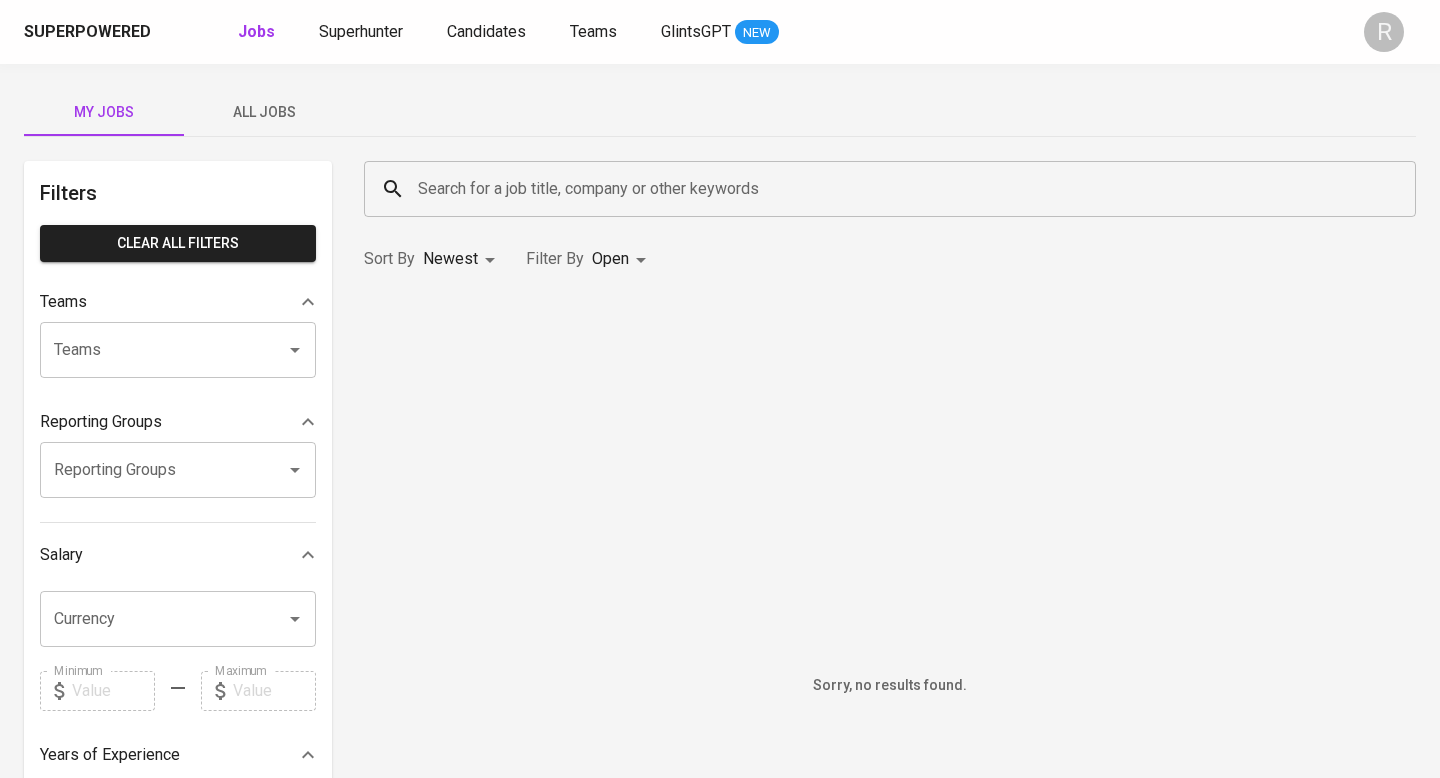 scroll, scrollTop: 0, scrollLeft: 0, axis: both 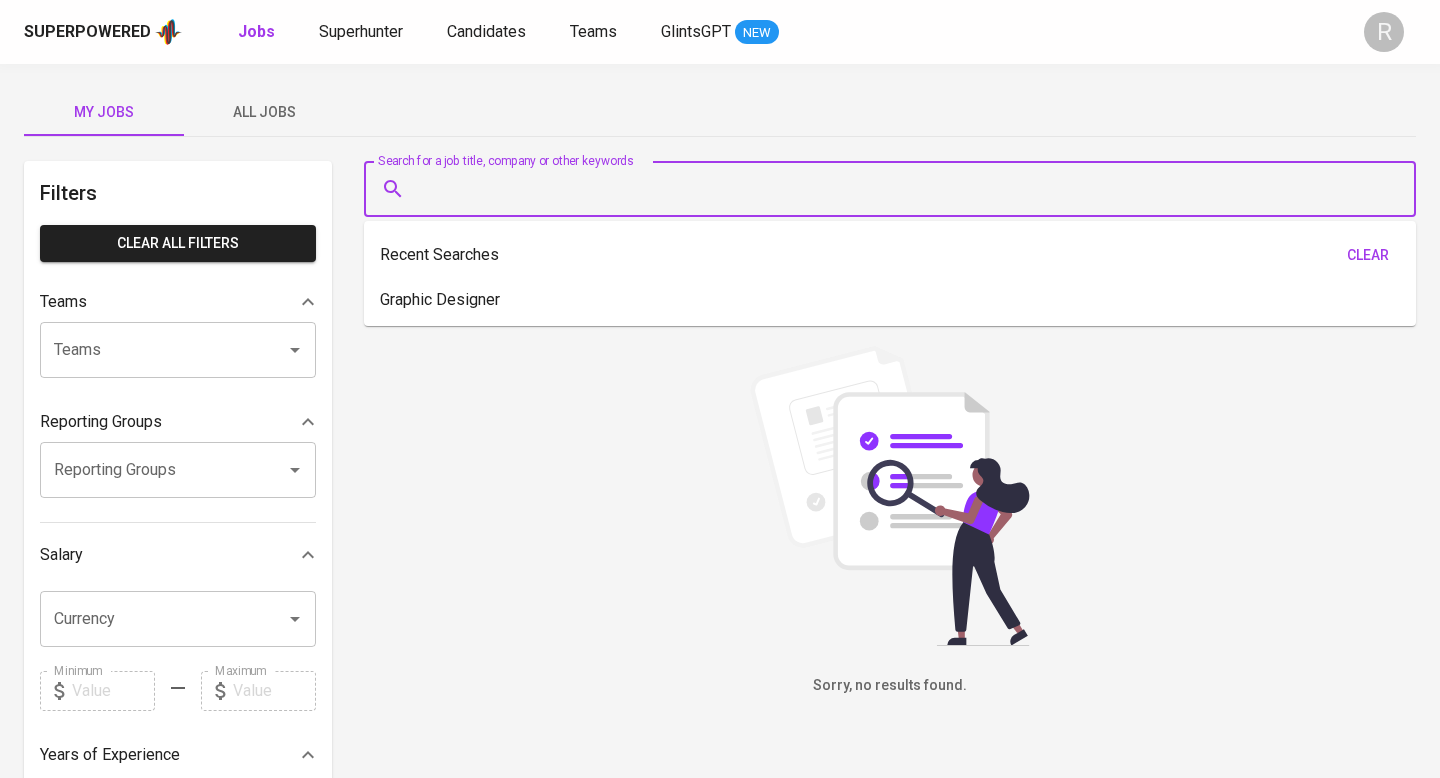 click on "Search for a job title, company or other keywords" at bounding box center (895, 189) 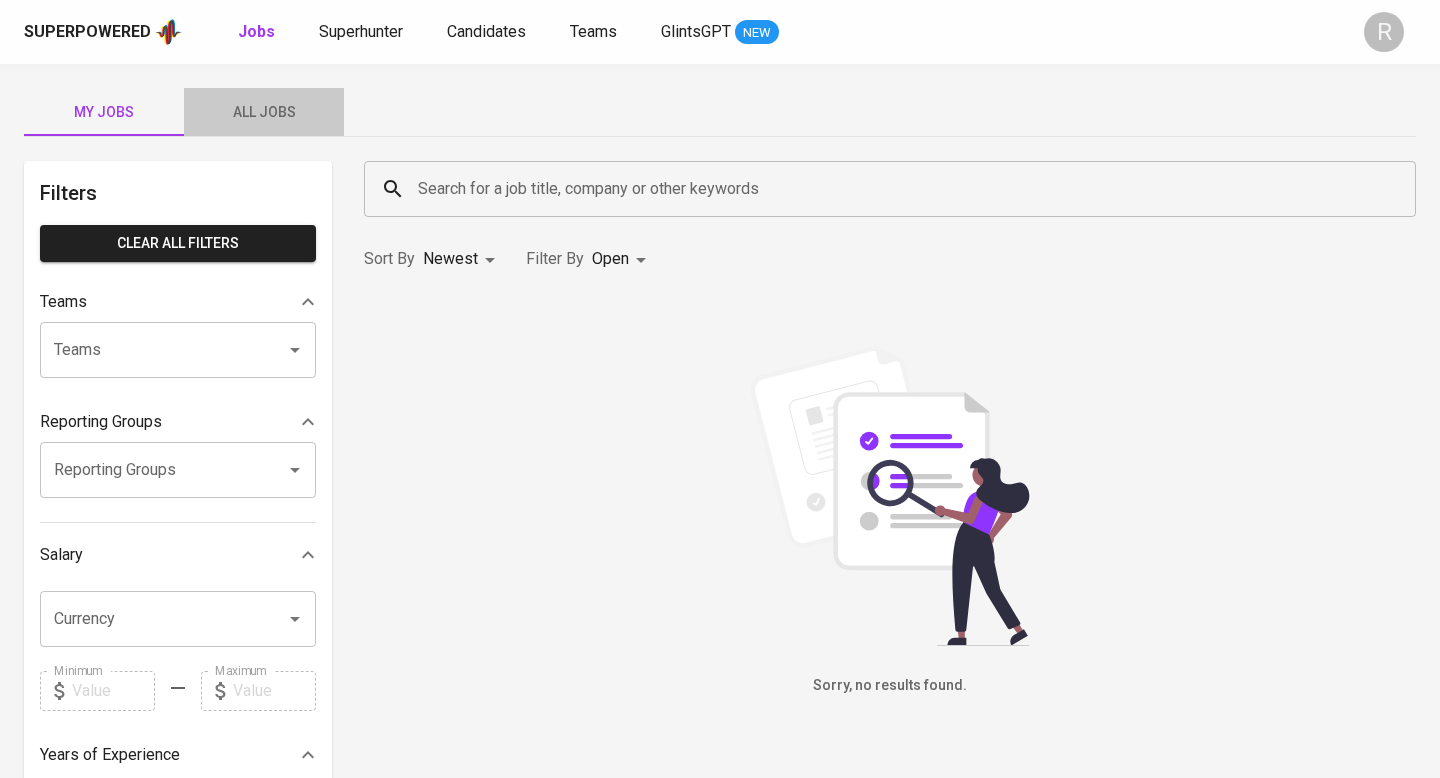 click on "All Jobs" at bounding box center (264, 112) 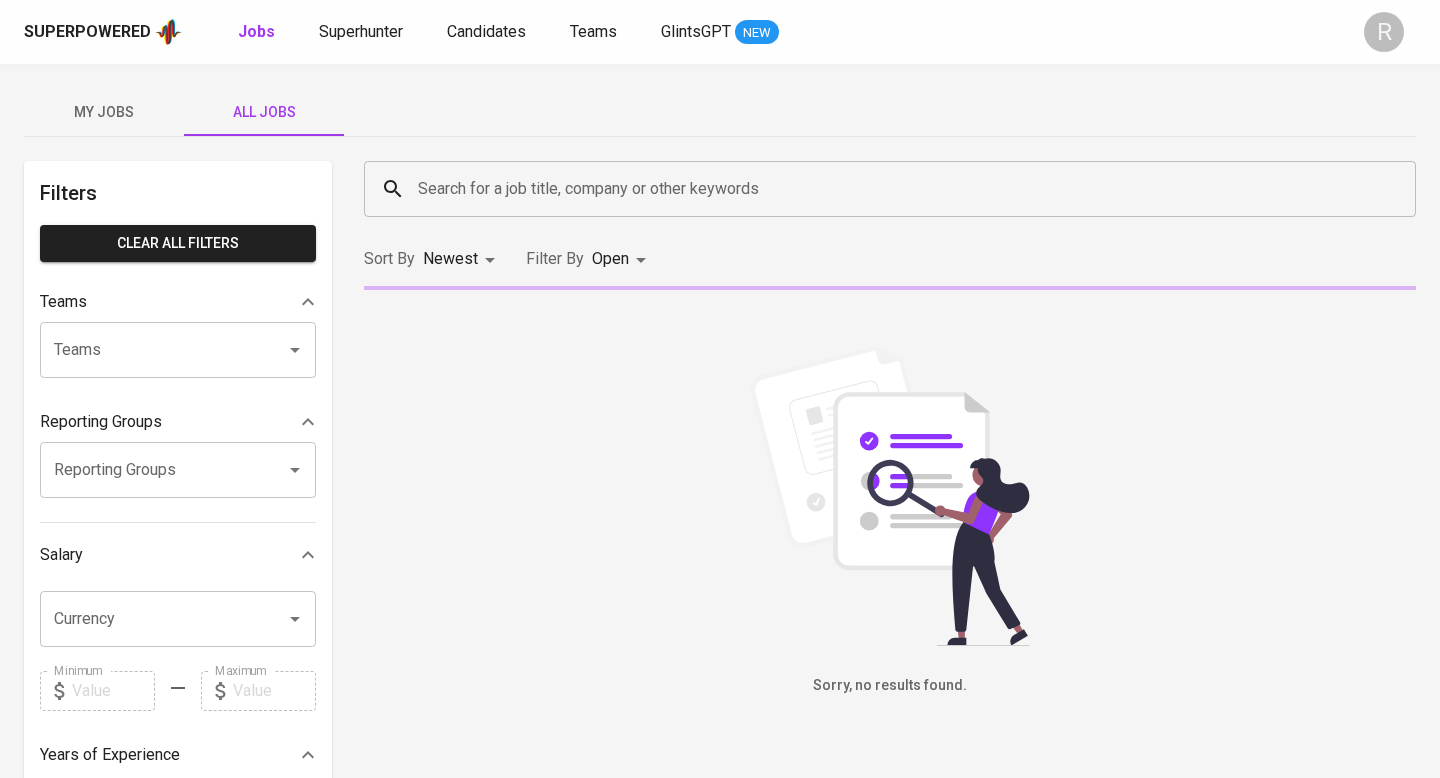 click on "Search for a job title, company or other keywords" at bounding box center [895, 189] 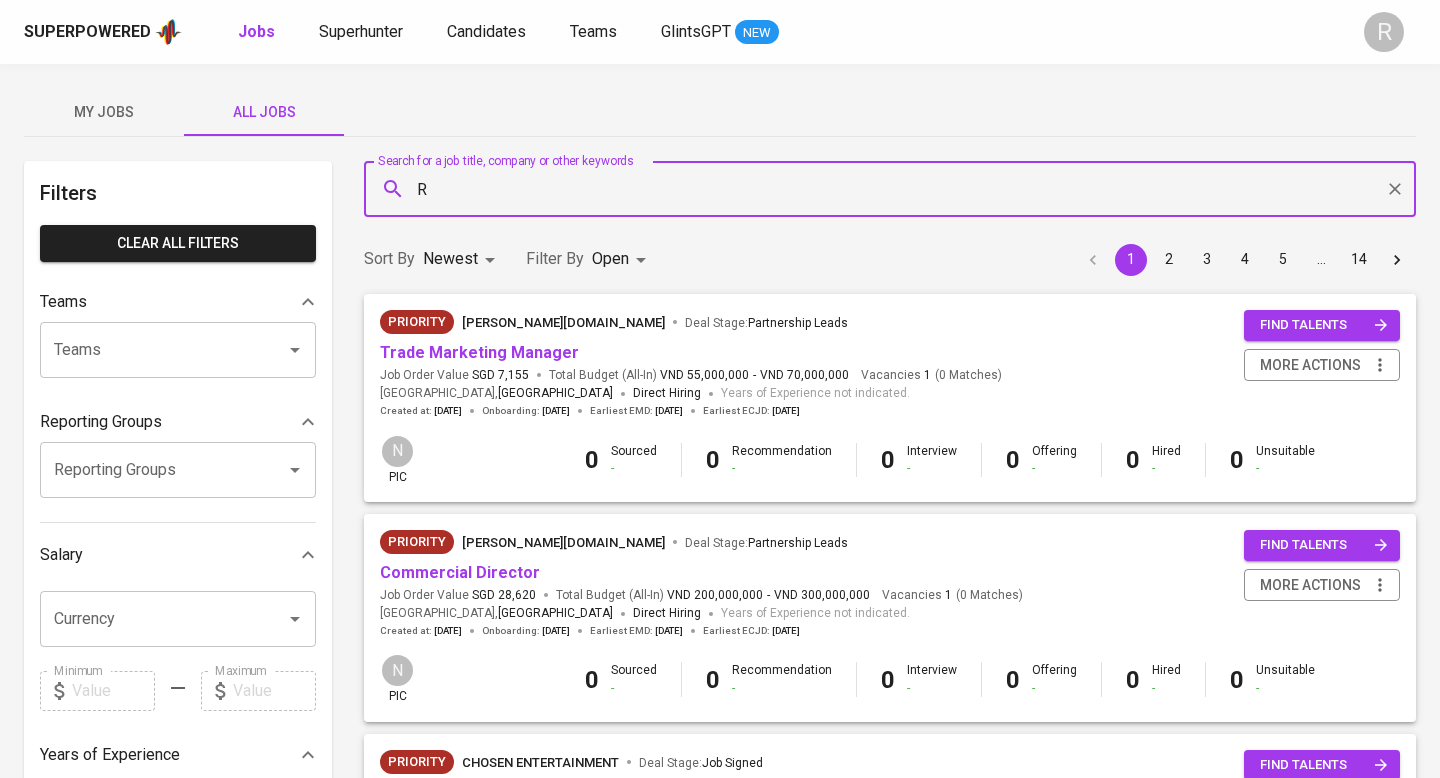 click on "R" at bounding box center (895, 189) 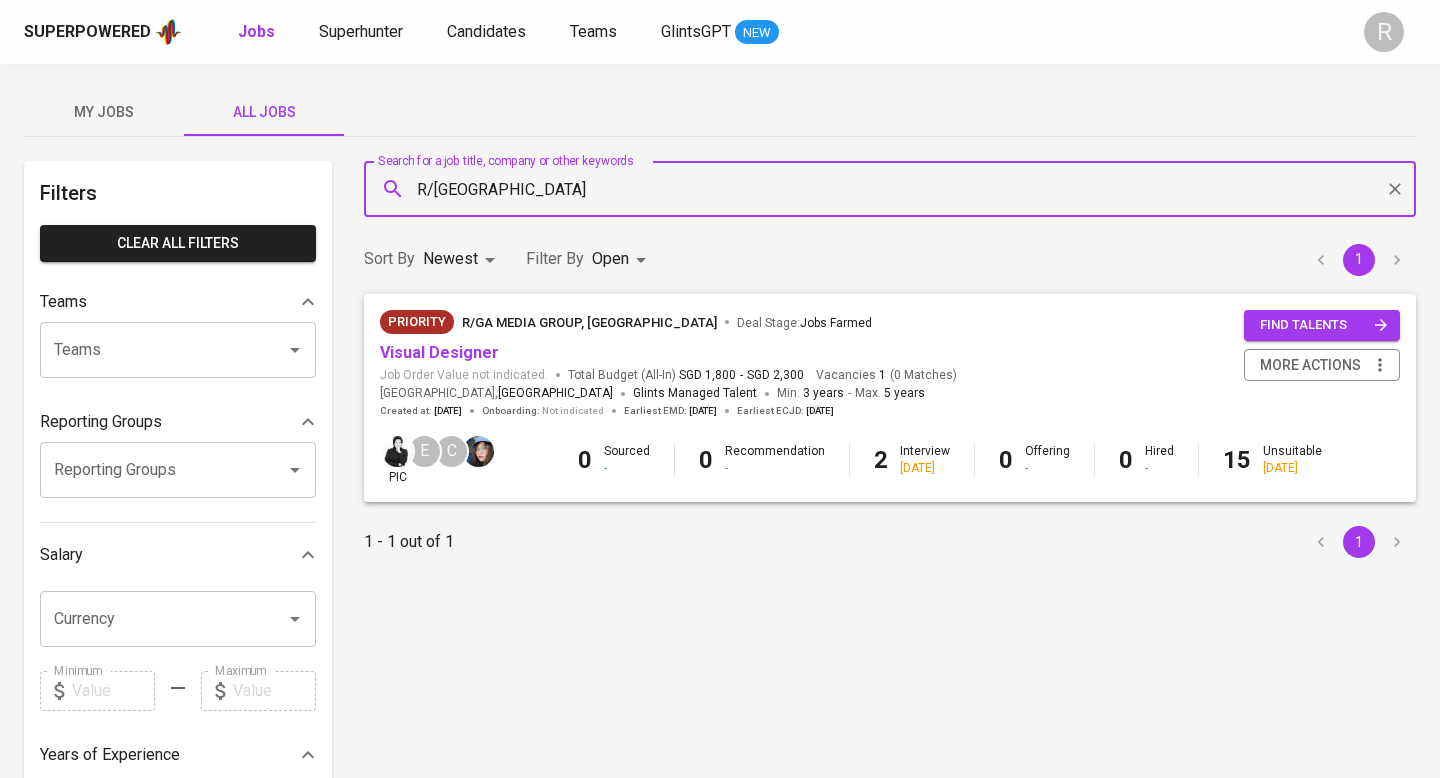 type on "R/[GEOGRAPHIC_DATA]" 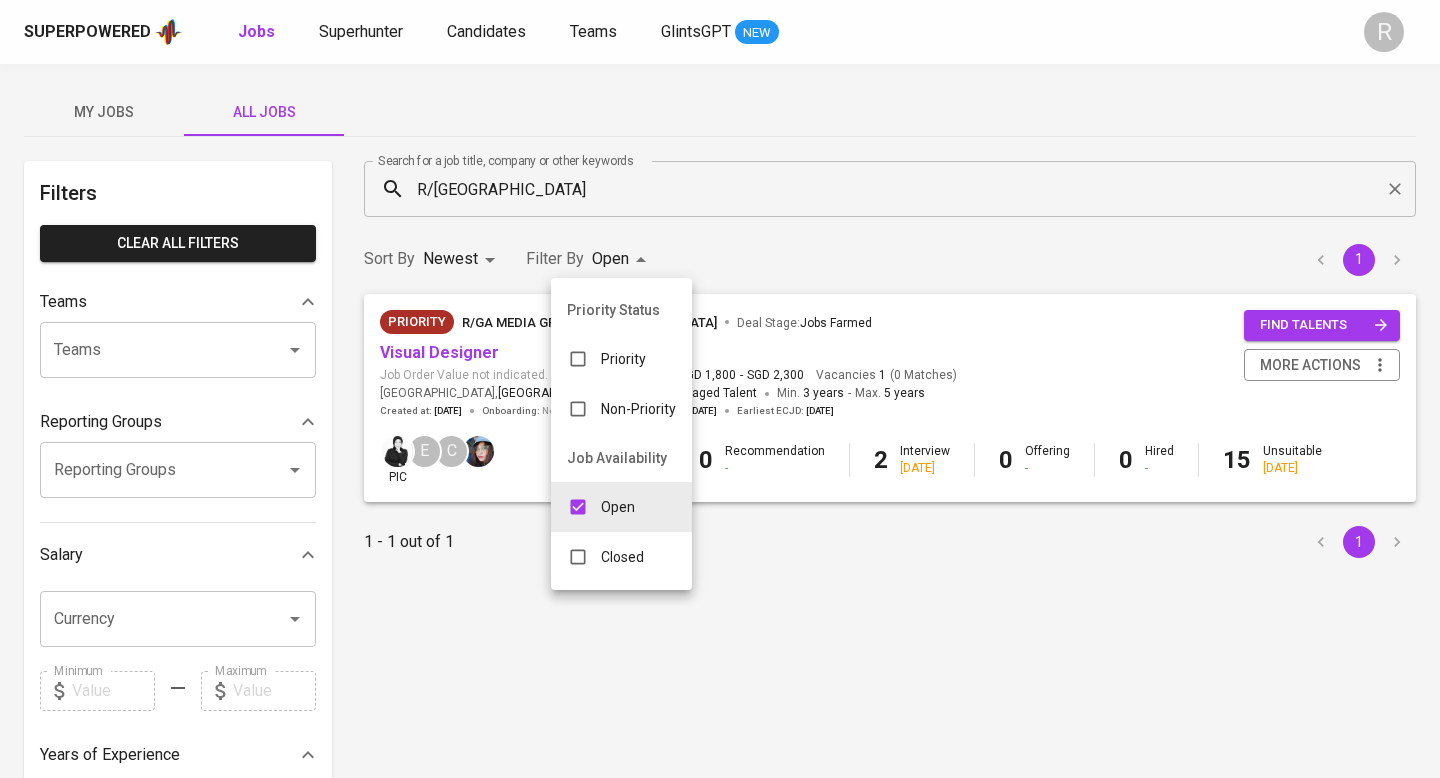click on "Superpowered Jobs   Superhunter   Candidates   Teams   GlintsGPT   NEW R My Jobs All Jobs Filters Clear All filters Teams Teams Teams Reporting Groups Reporting Groups Reporting Groups Salary Currency Currency Minimum Minimum Maximum Maximum Years of Experience 0 10+ Roles Roles Roles Skills Skills Skills Candidates Sourced by me Referred by me Search for a job title, company or other keywords R/GA Search for a job title, company or other keywords Sort By Newest NEWEST Filter By Open OPEN 1 Priority R/GA MEDIA GROUP, [GEOGRAPHIC_DATA] Deal Stage :  Jobs Farmed Visual Designer Job Order Value not indicated. Total Budget (All-In)   SGD 1,800 - SGD 2,300 Vacancies   1 ( 0   Matches ) [GEOGRAPHIC_DATA] ,  [GEOGRAPHIC_DATA] Glints Managed Talent Min.   3 years - Max.   5 years Created at :   [DATE] Onboarding :   Not indicated Earliest EMD :   [DATE] Earliest ECJD :   [DATE] find talents more actions pic E C 0 Sourced - 0 Recommendation - 2 Interview [DATE] 0 Offering - 0 Hired - 15 1" at bounding box center [720, 682] 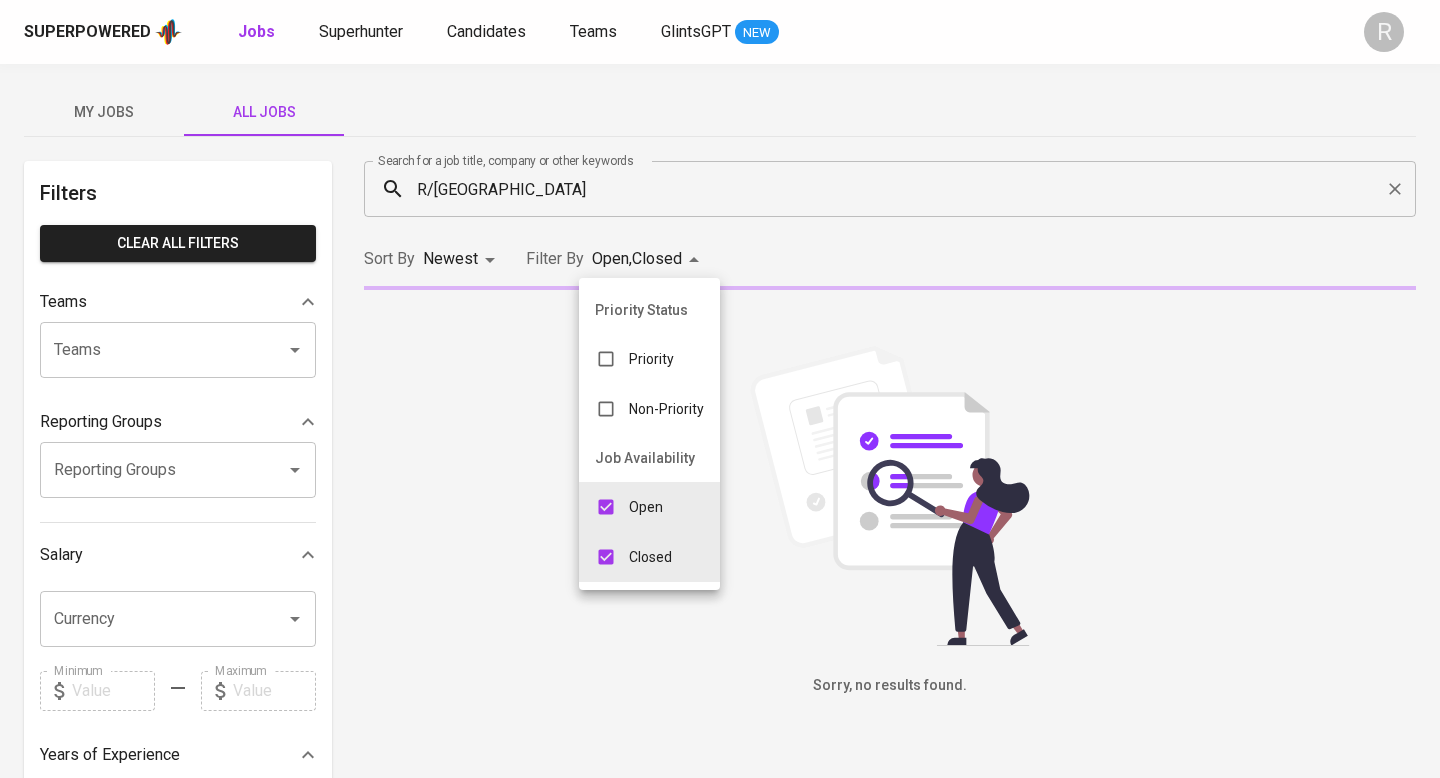 click at bounding box center [720, 389] 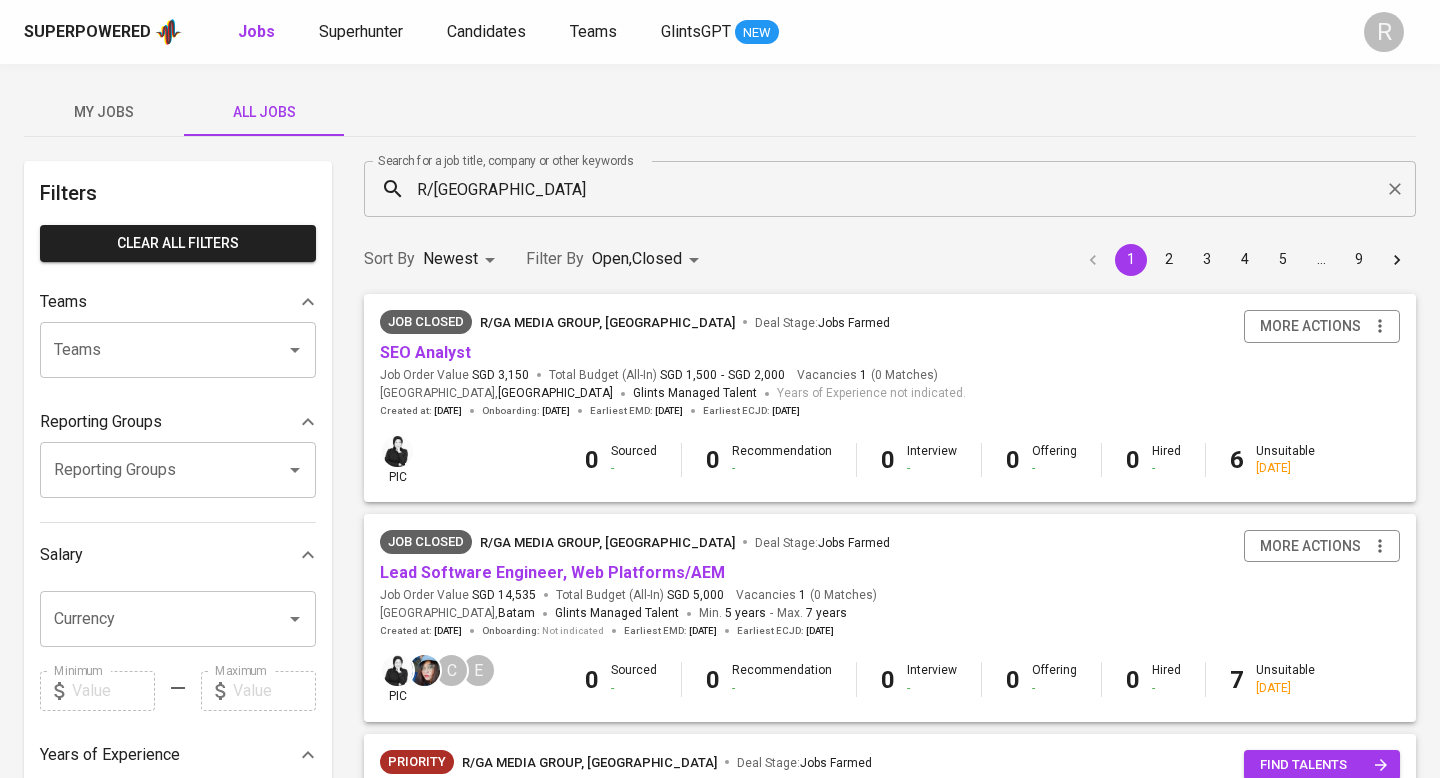 click on "Sort By Newest NEWEST Filter By Open ,  Closed OPEN,CLOSE 1 2 3 4 5 … 9" at bounding box center [890, 259] 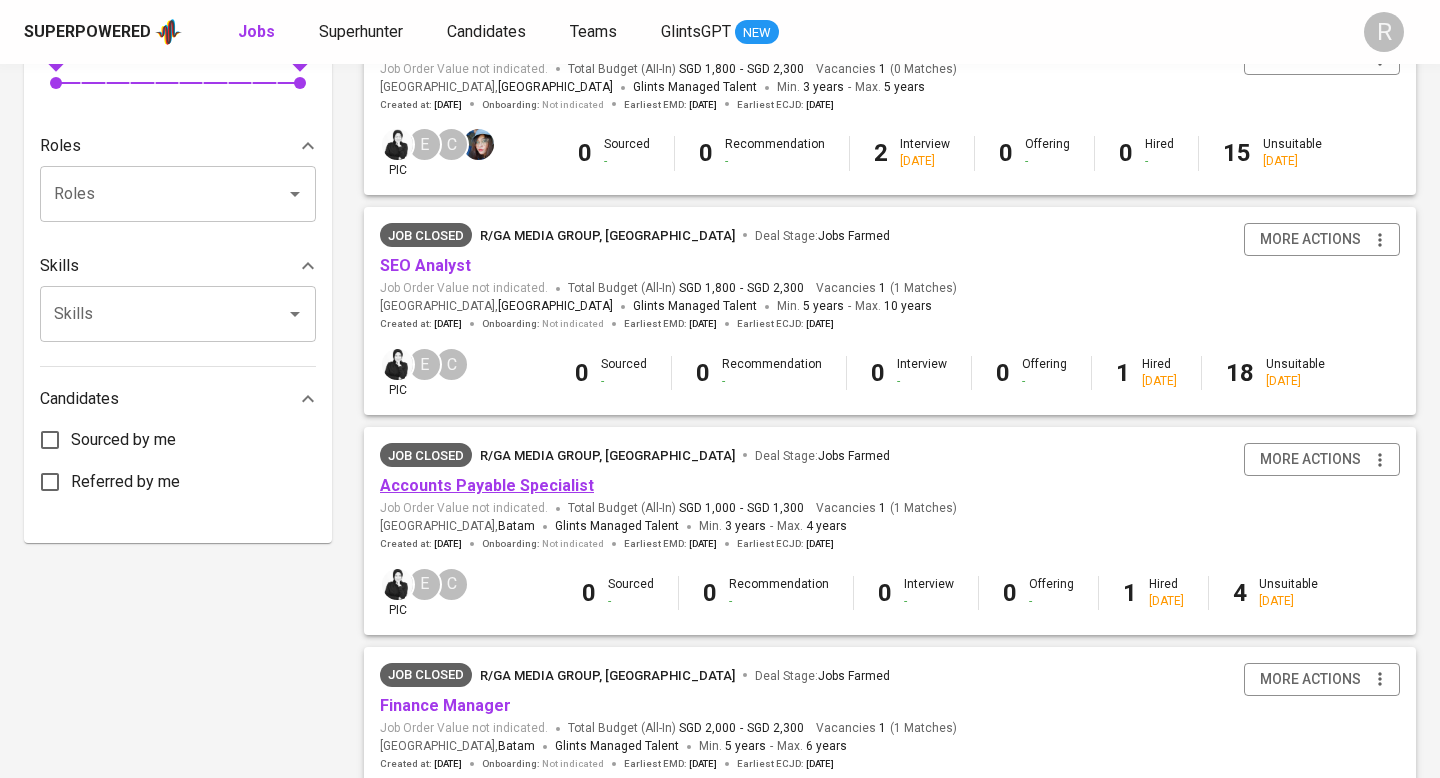 scroll, scrollTop: 749, scrollLeft: 0, axis: vertical 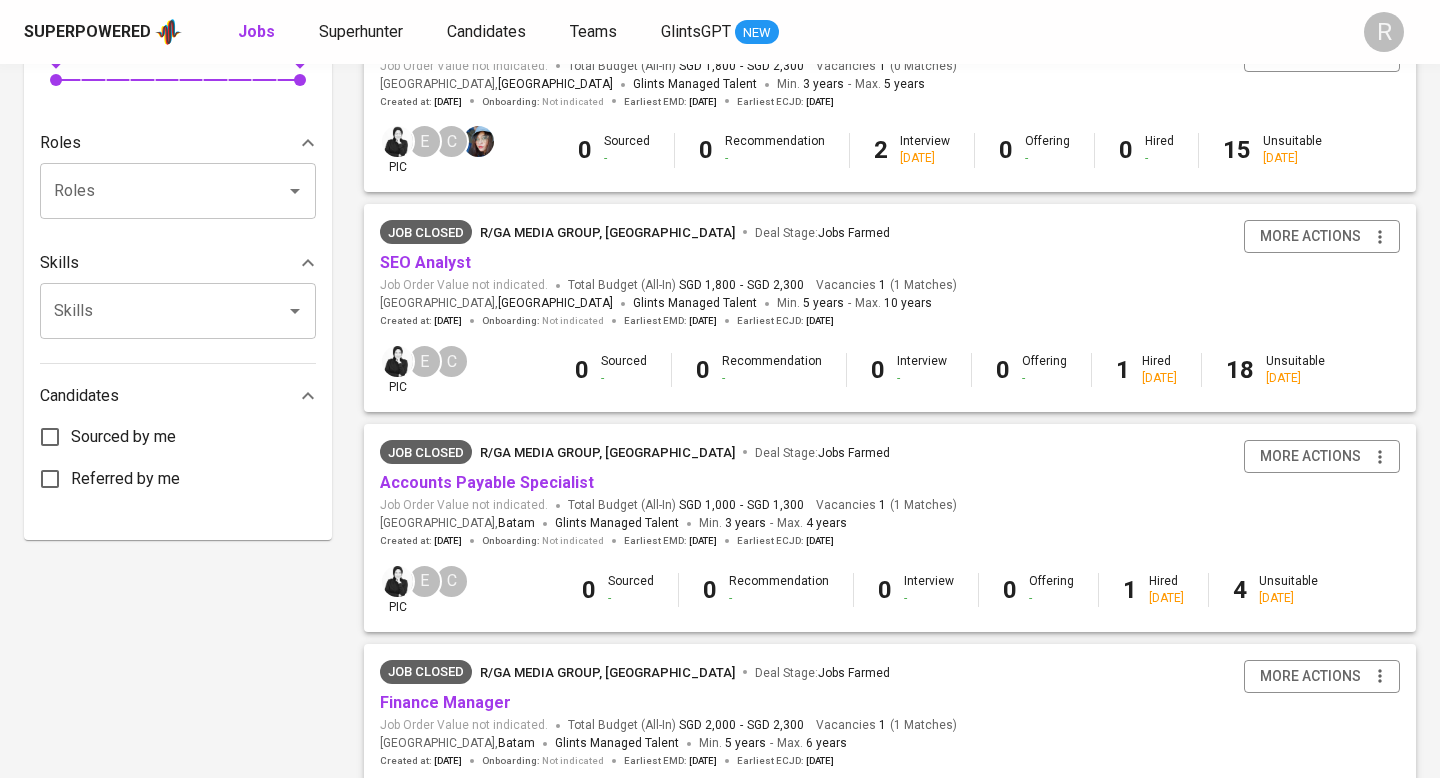click on "Job Closed R/GA MEDIA GROUP, [GEOGRAPHIC_DATA] Deal Stage :  Jobs Farmed Accounts Payable Specialist Job Order Value not indicated. Total Budget (All-In)   SGD 1,000 - SGD 1,300 Vacancies   1 ( 1   Matches ) [GEOGRAPHIC_DATA] ,  Batam Glints Managed Talent Min.   3 years - Max.   4 years Created at :   [DATE] Onboarding :   Not indicated Earliest EMD :   [DATE] Earliest ECJD :   [DATE] more actions" at bounding box center (890, 494) 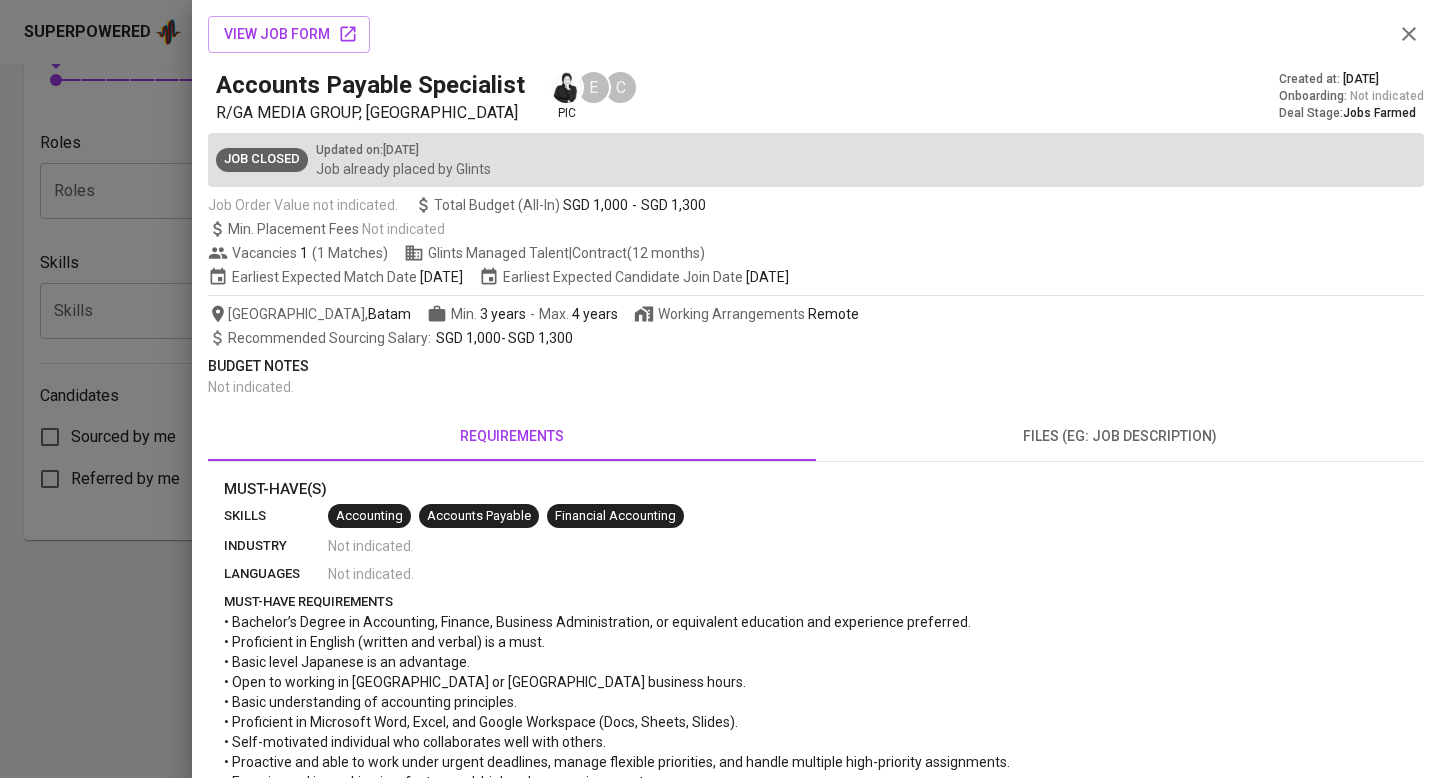 click 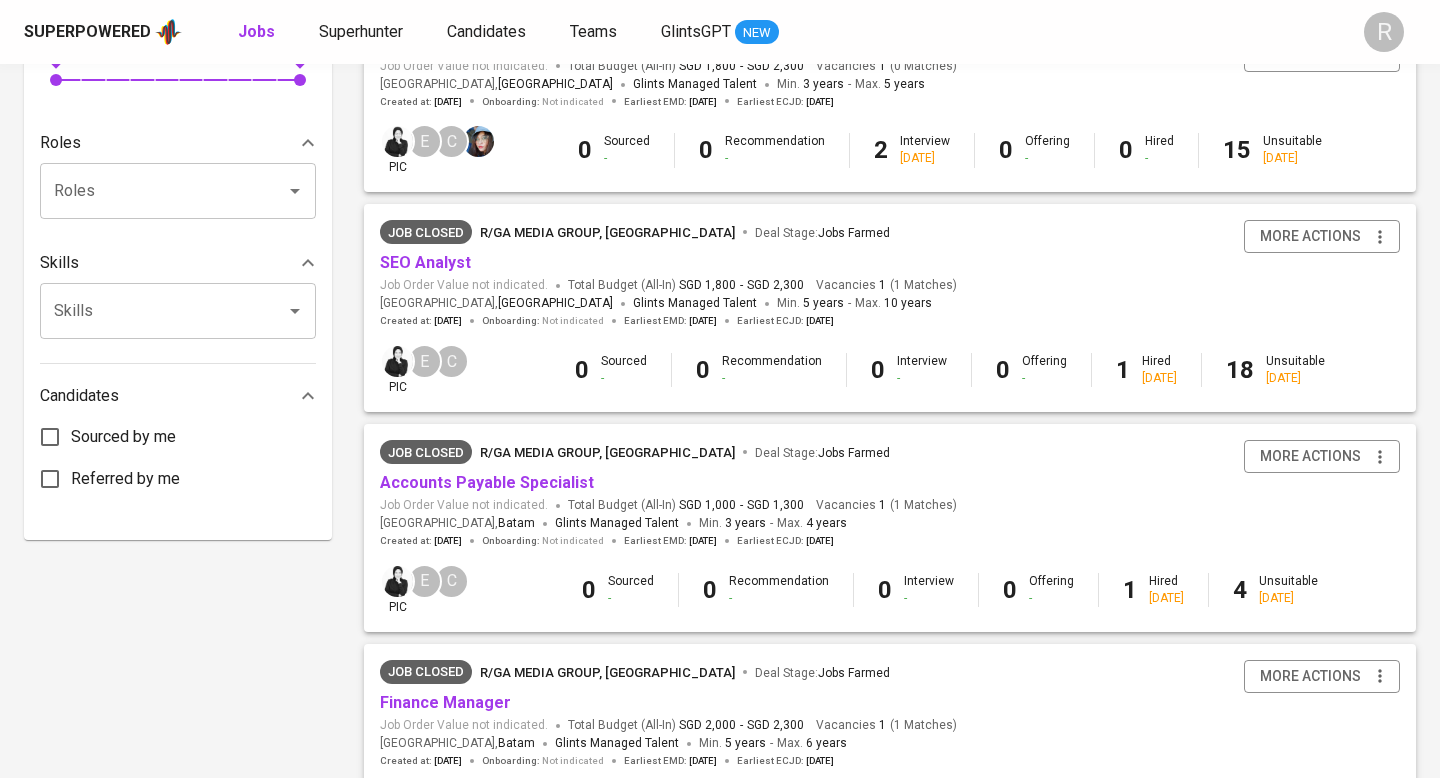 scroll, scrollTop: 813, scrollLeft: 0, axis: vertical 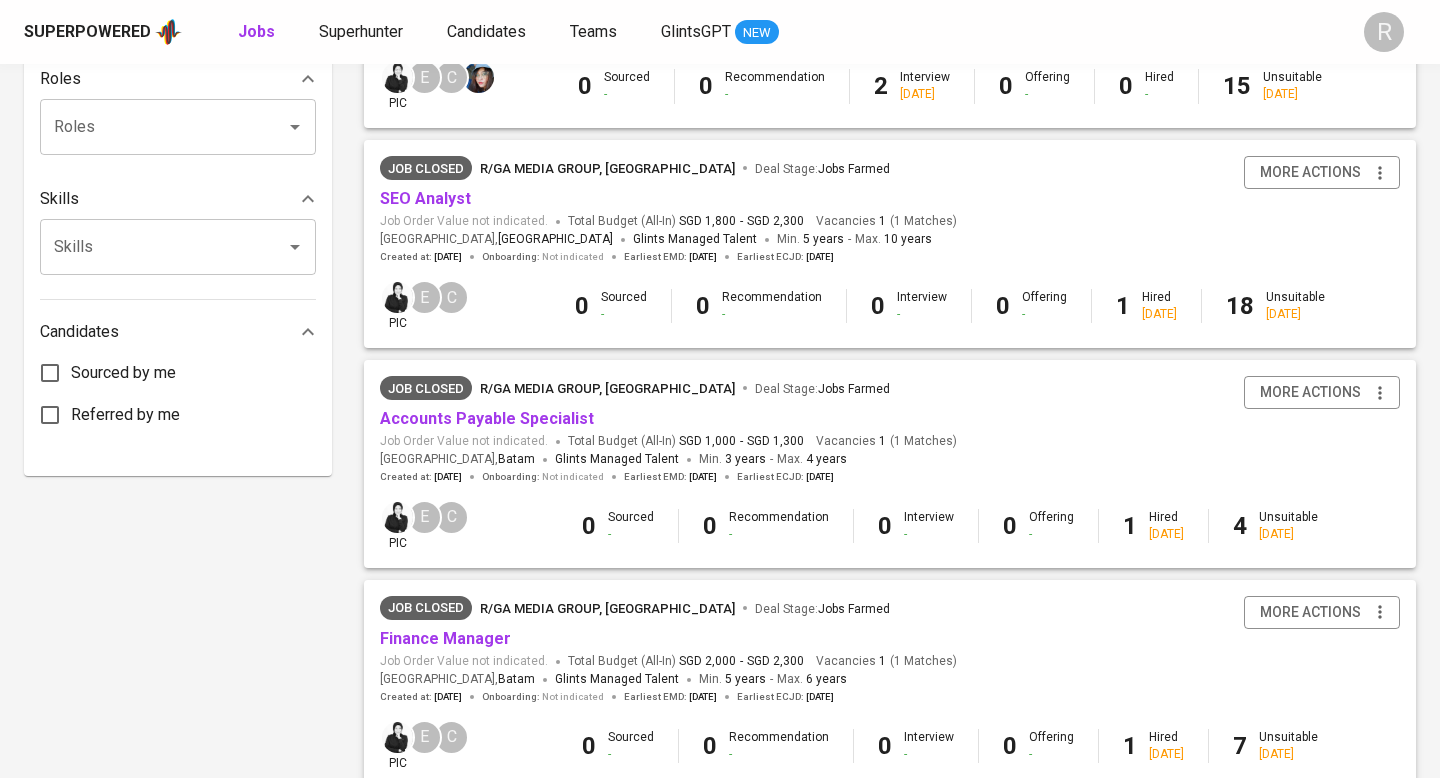 click on "Job Closed R/GA MEDIA GROUP, [GEOGRAPHIC_DATA] Deal Stage :  Jobs Farmed Finance Manager		 Job Order Value not indicated. Total Budget (All-In)   SGD 2,000 - SGD 2,300 Vacancies   1 ( 1   Matches ) [GEOGRAPHIC_DATA] ,  Batam Glints Managed Talent Min.   5 years - Max.   6 years Created at :   [DATE] Onboarding :   Not indicated Earliest EMD :   [DATE] Earliest ECJD :   [DATE] more actions" at bounding box center [890, 650] 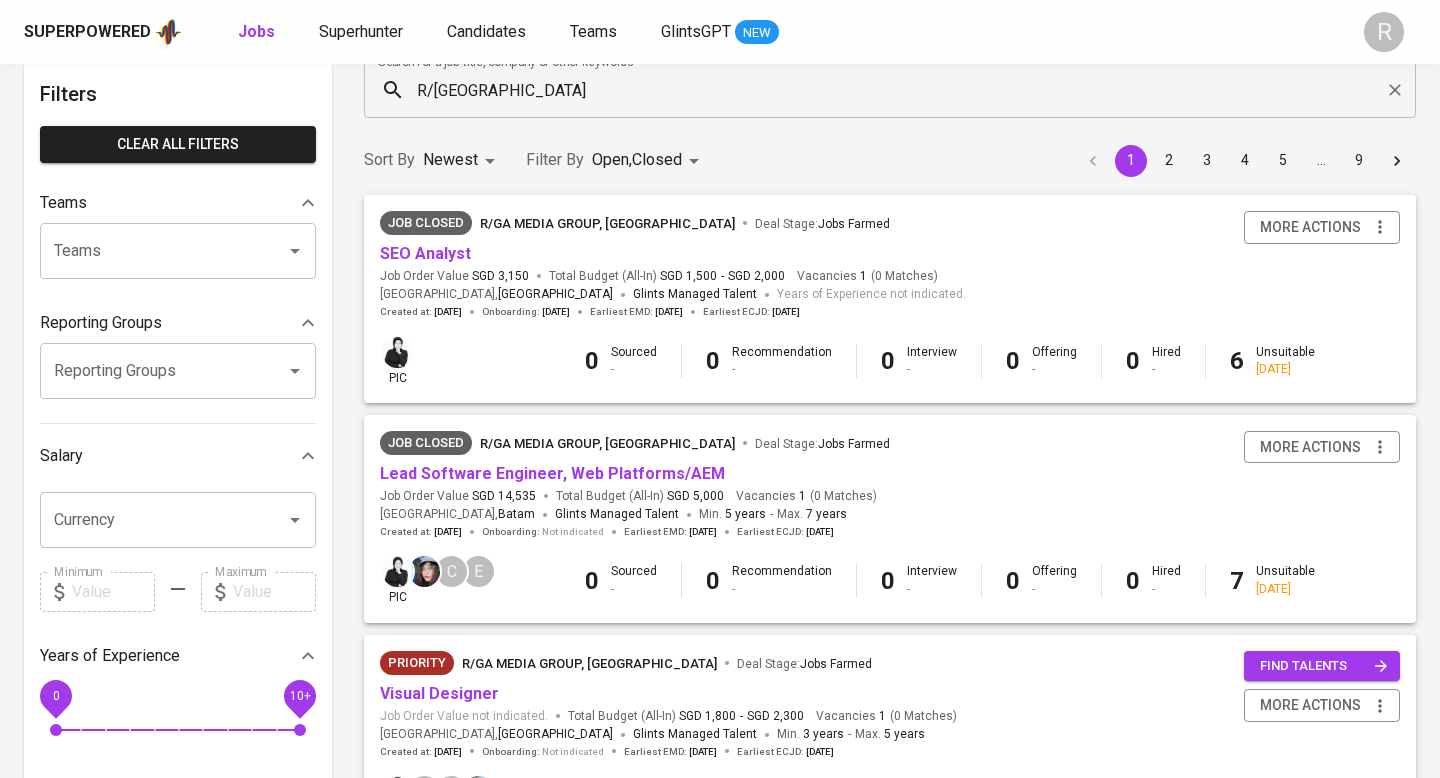 scroll, scrollTop: 0, scrollLeft: 0, axis: both 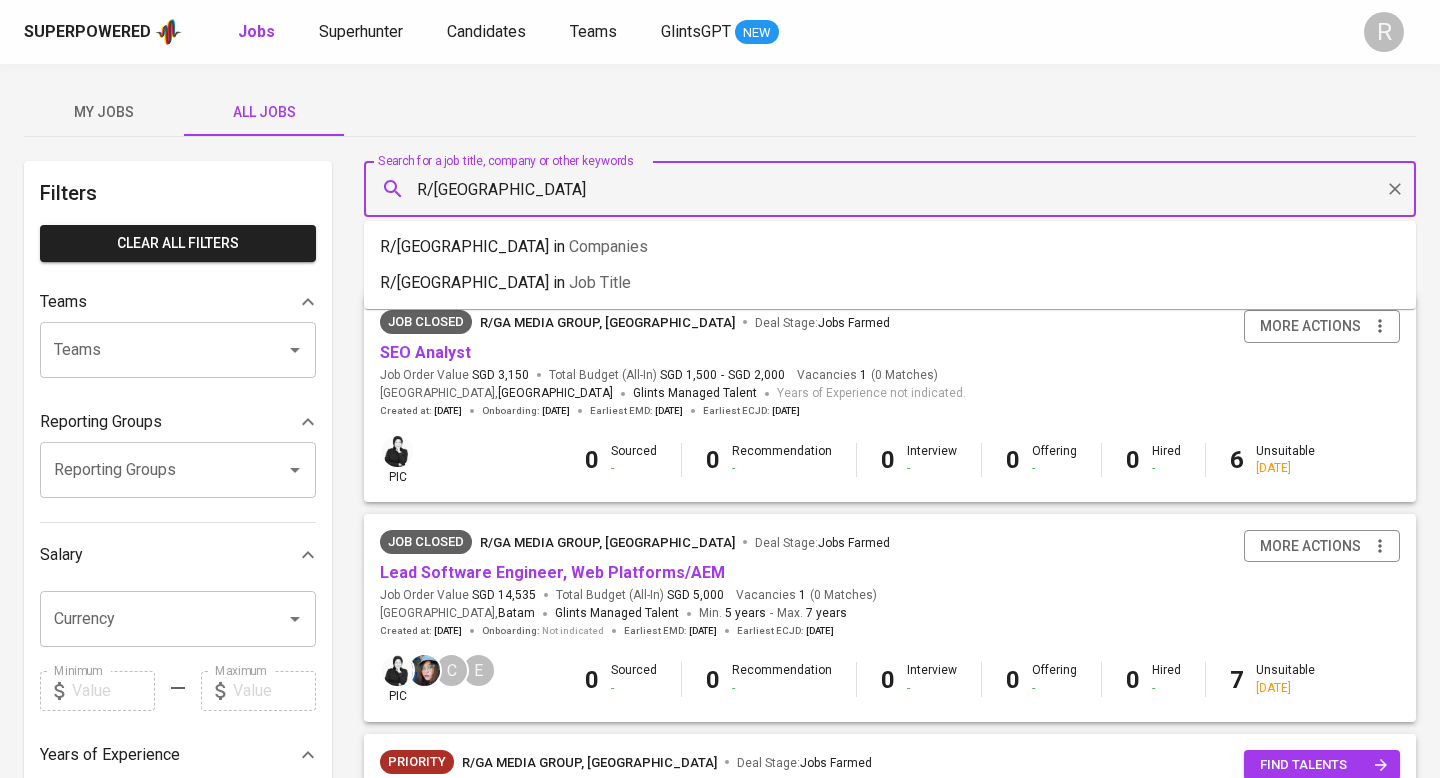 click on "R/[GEOGRAPHIC_DATA]" at bounding box center [895, 189] 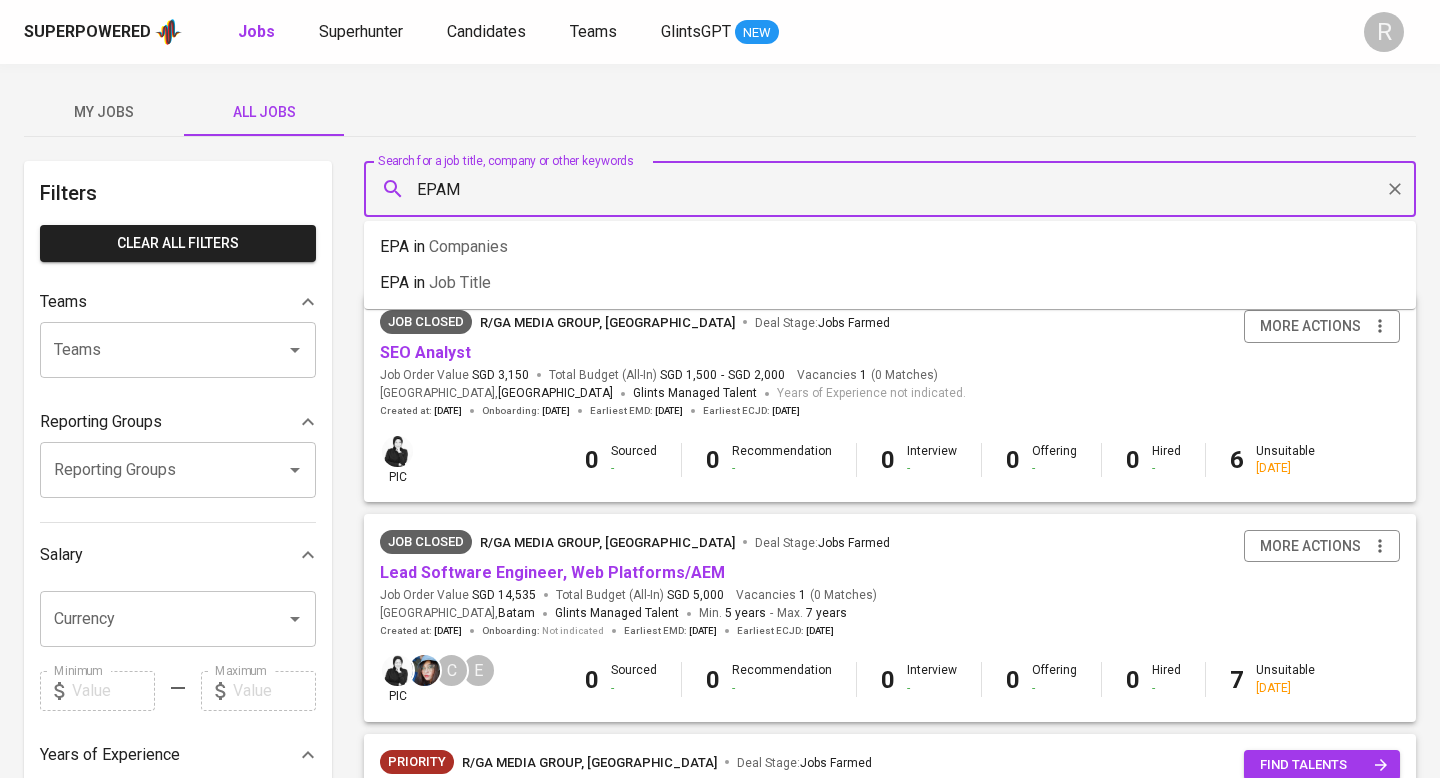 type on "EPAM" 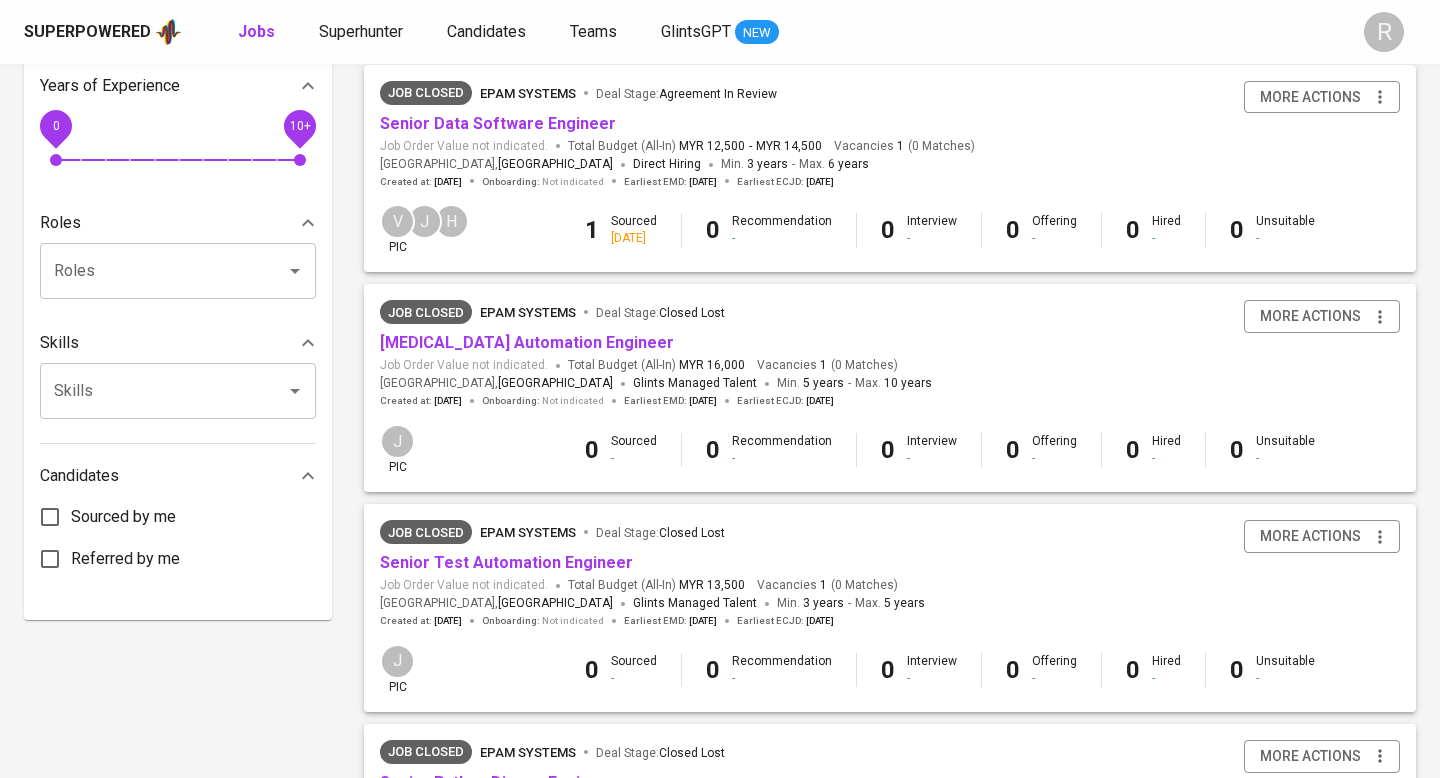 scroll, scrollTop: 692, scrollLeft: 0, axis: vertical 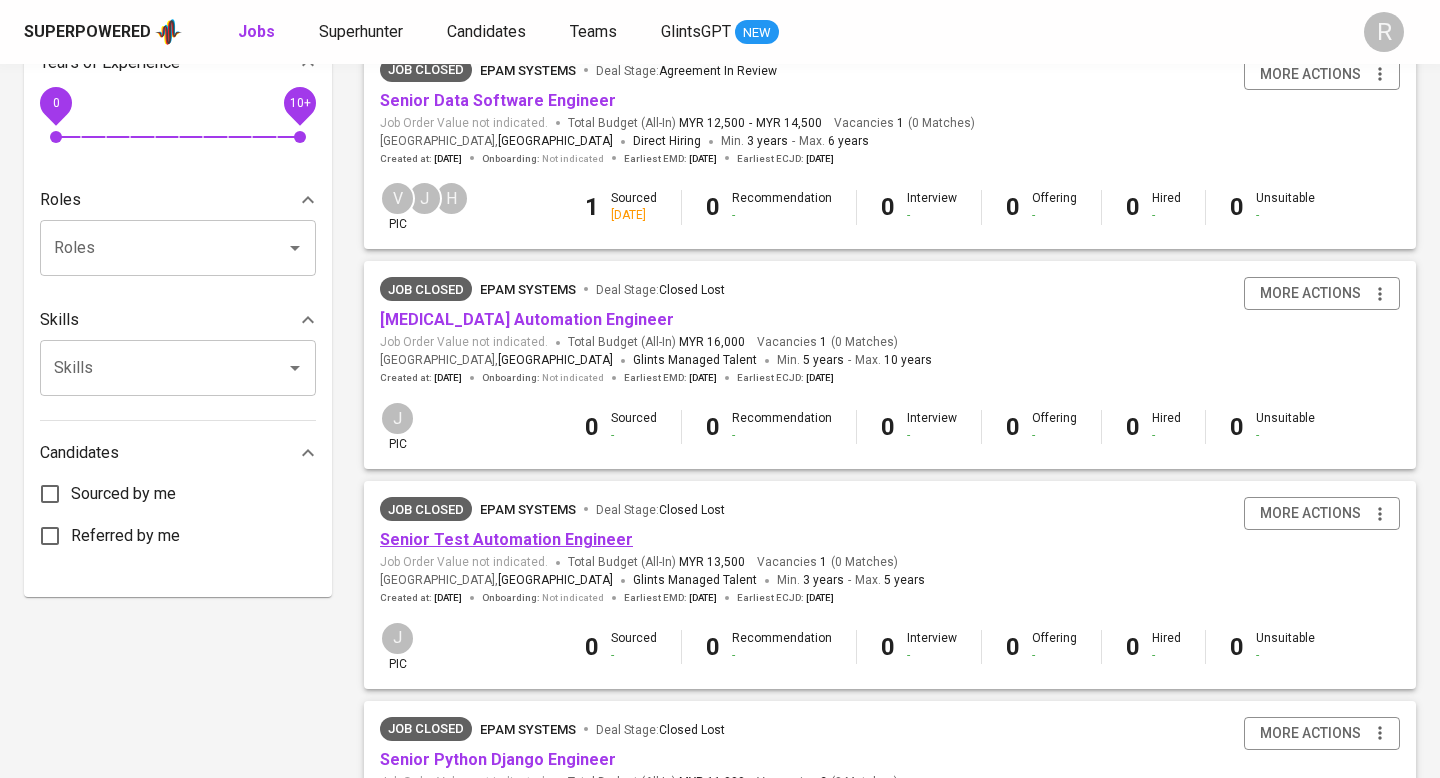 click on "Senior Test Automation Engineer" at bounding box center (506, 539) 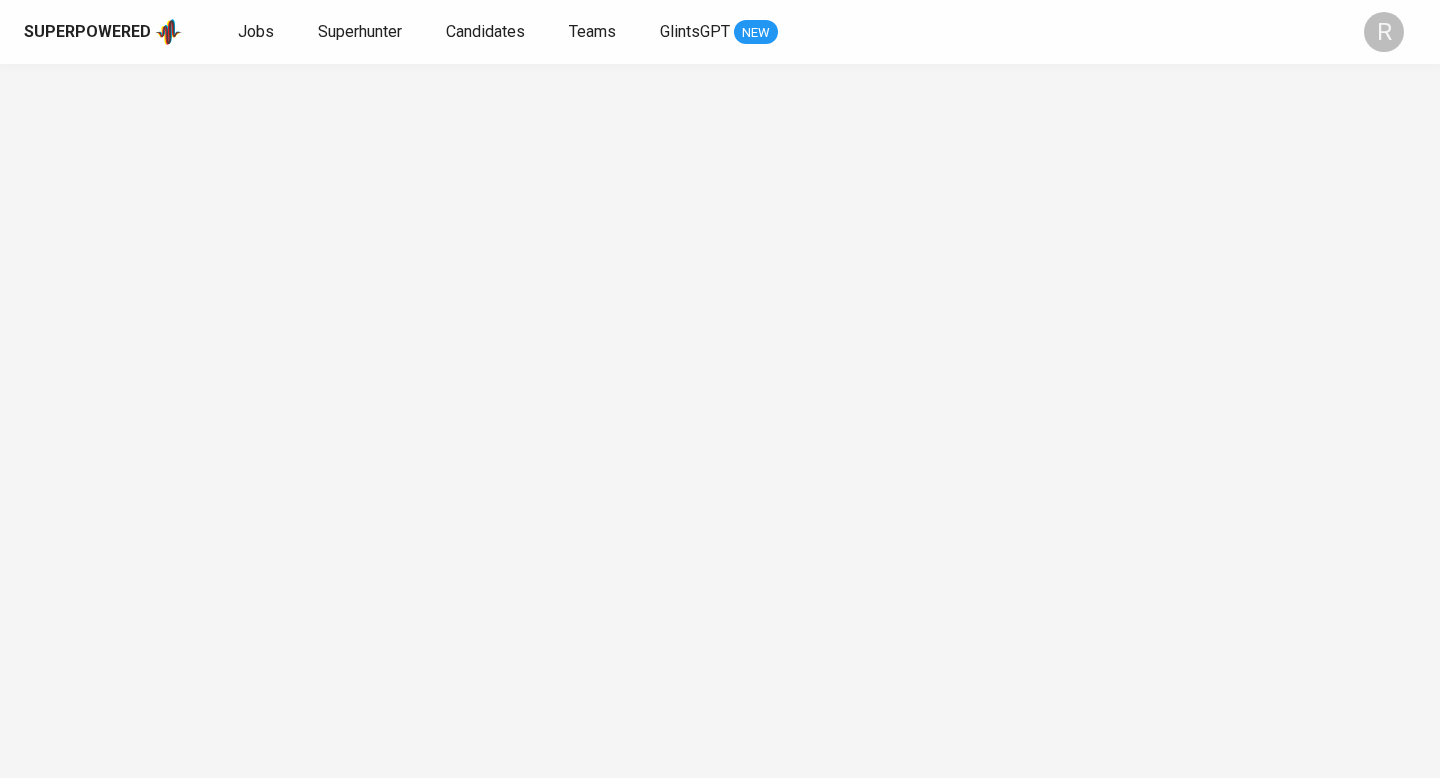scroll, scrollTop: 0, scrollLeft: 0, axis: both 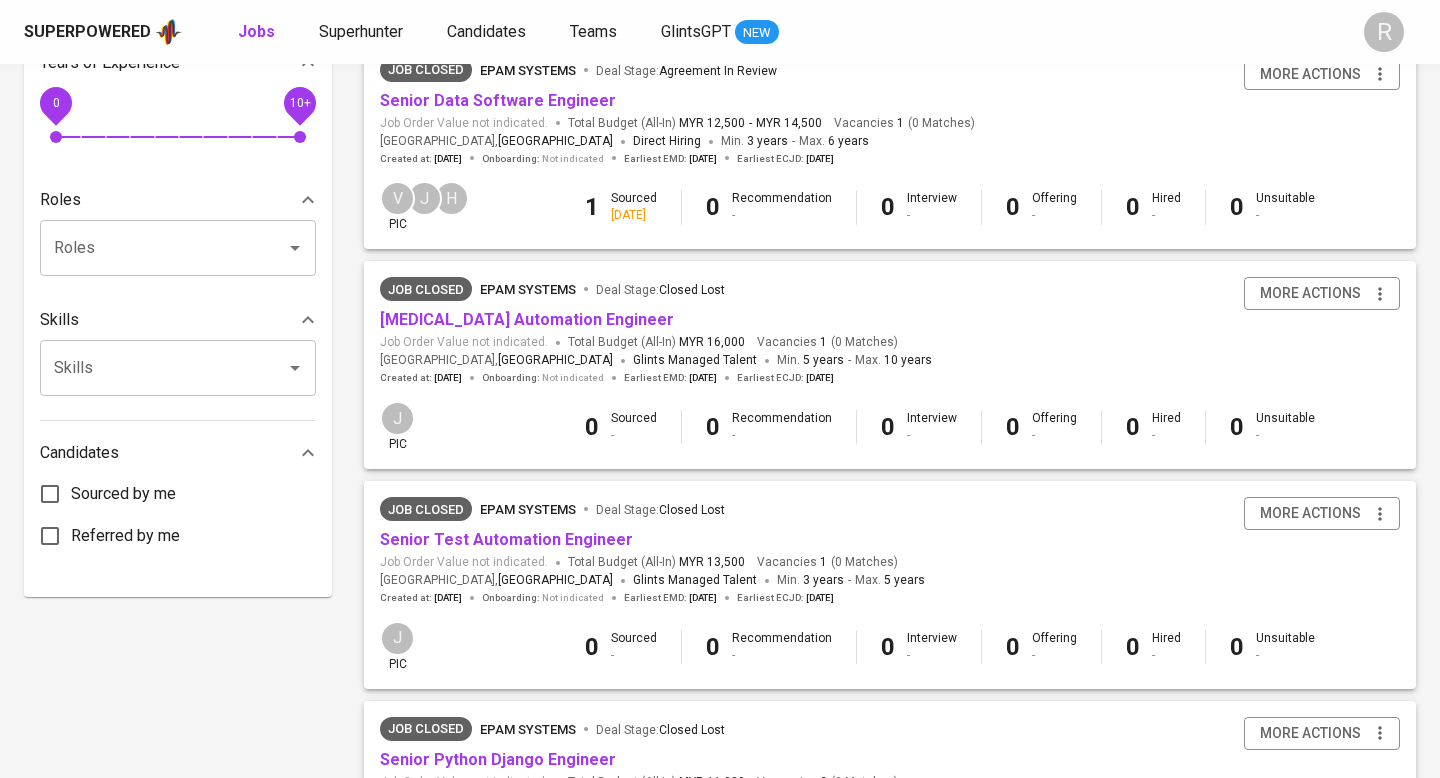 click on "Closed Lost" at bounding box center [692, 510] 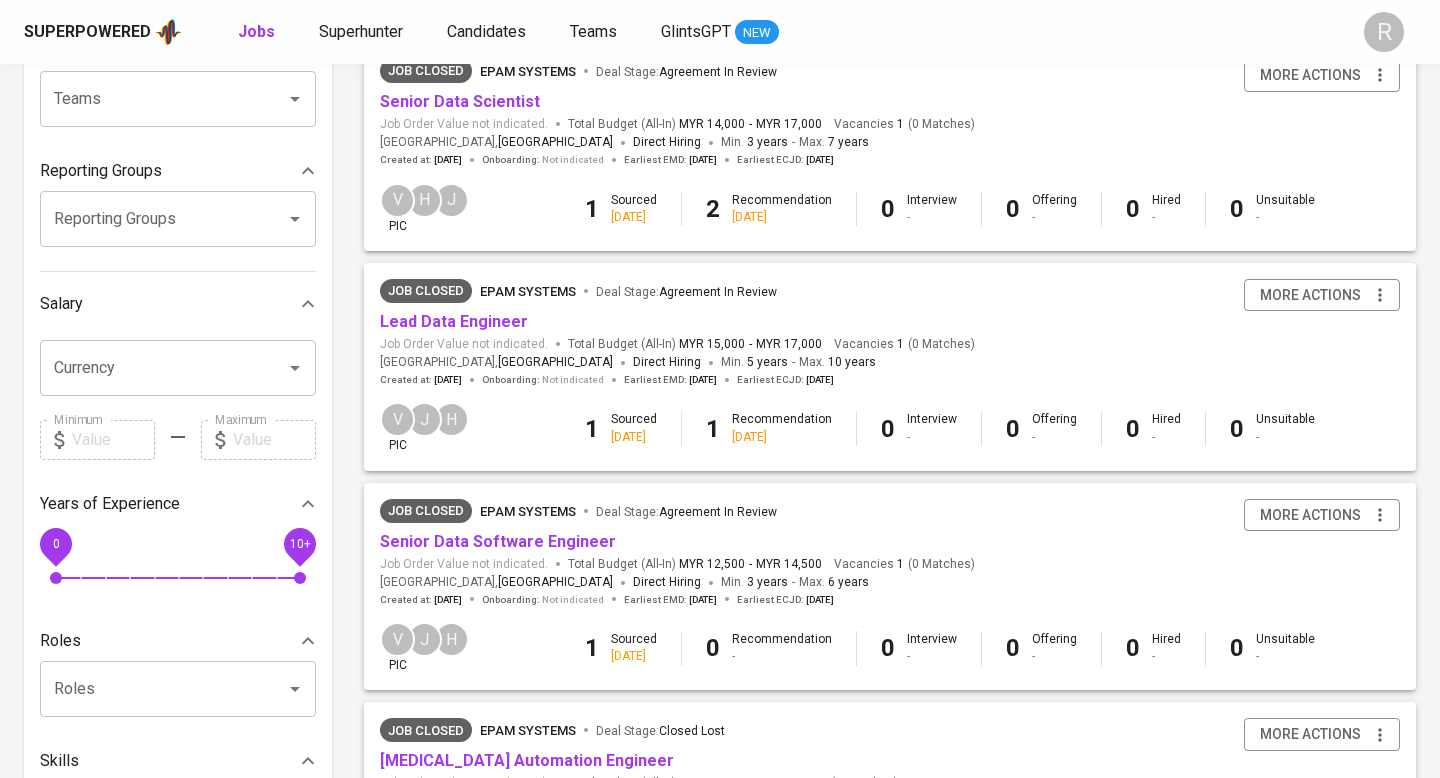 scroll, scrollTop: 0, scrollLeft: 0, axis: both 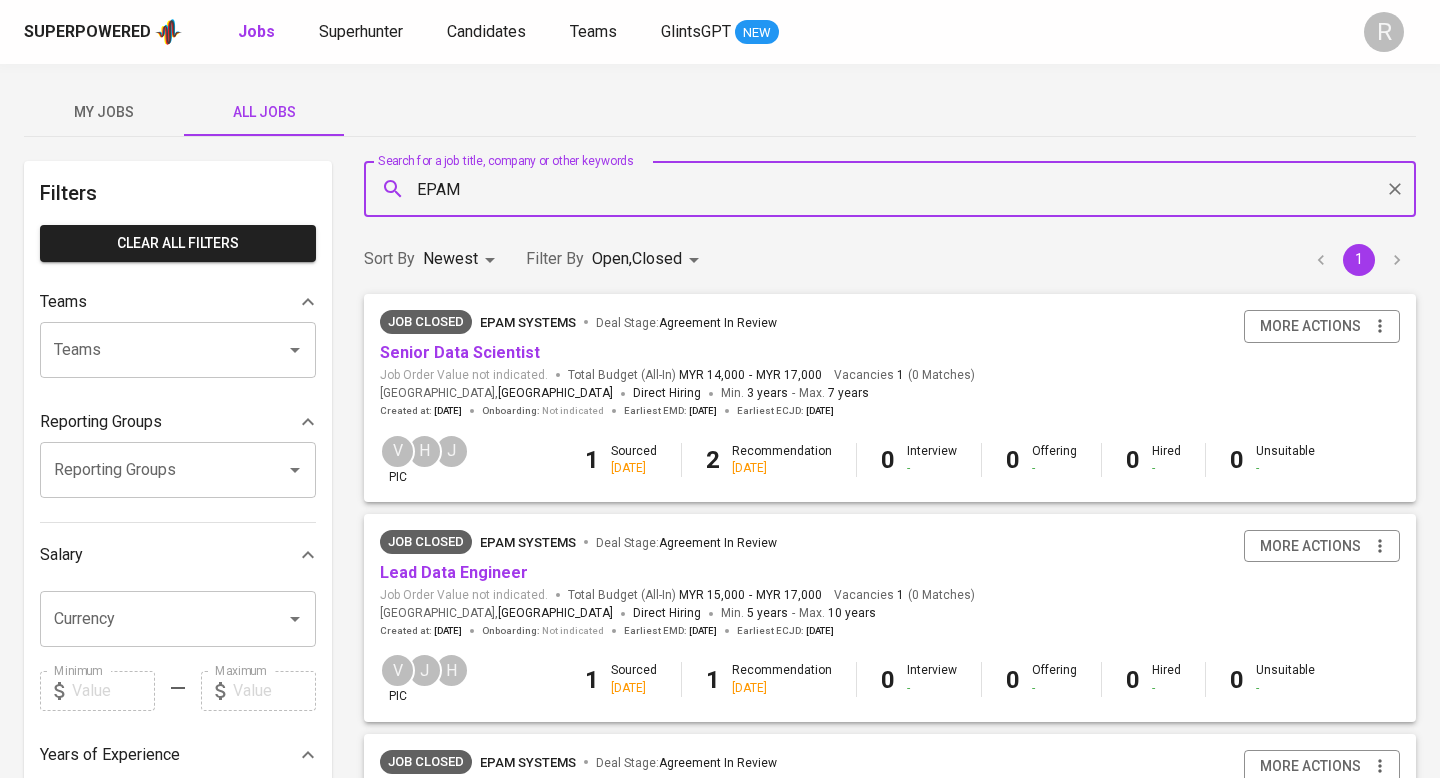 click on "EPAM" at bounding box center (895, 189) 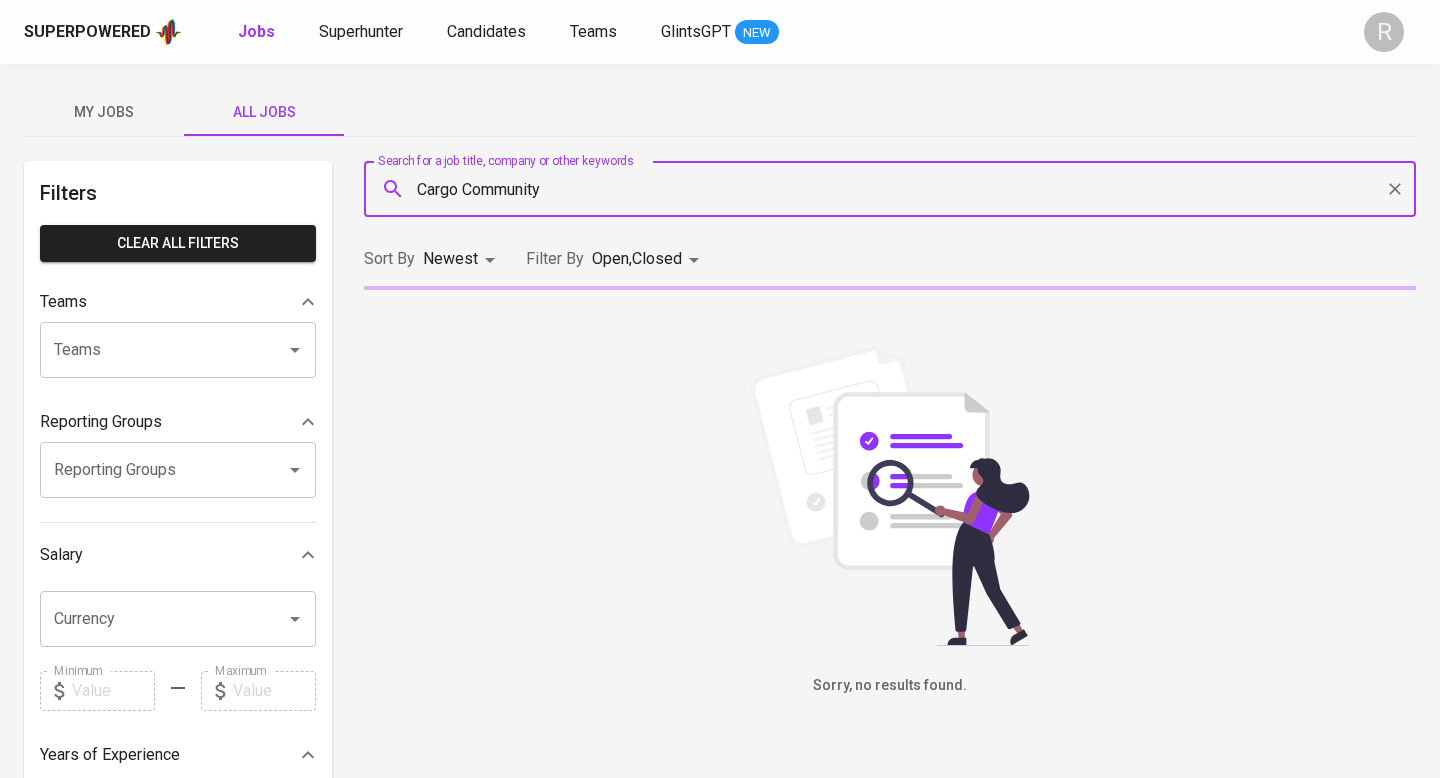click on "Cargo Community" at bounding box center [895, 189] 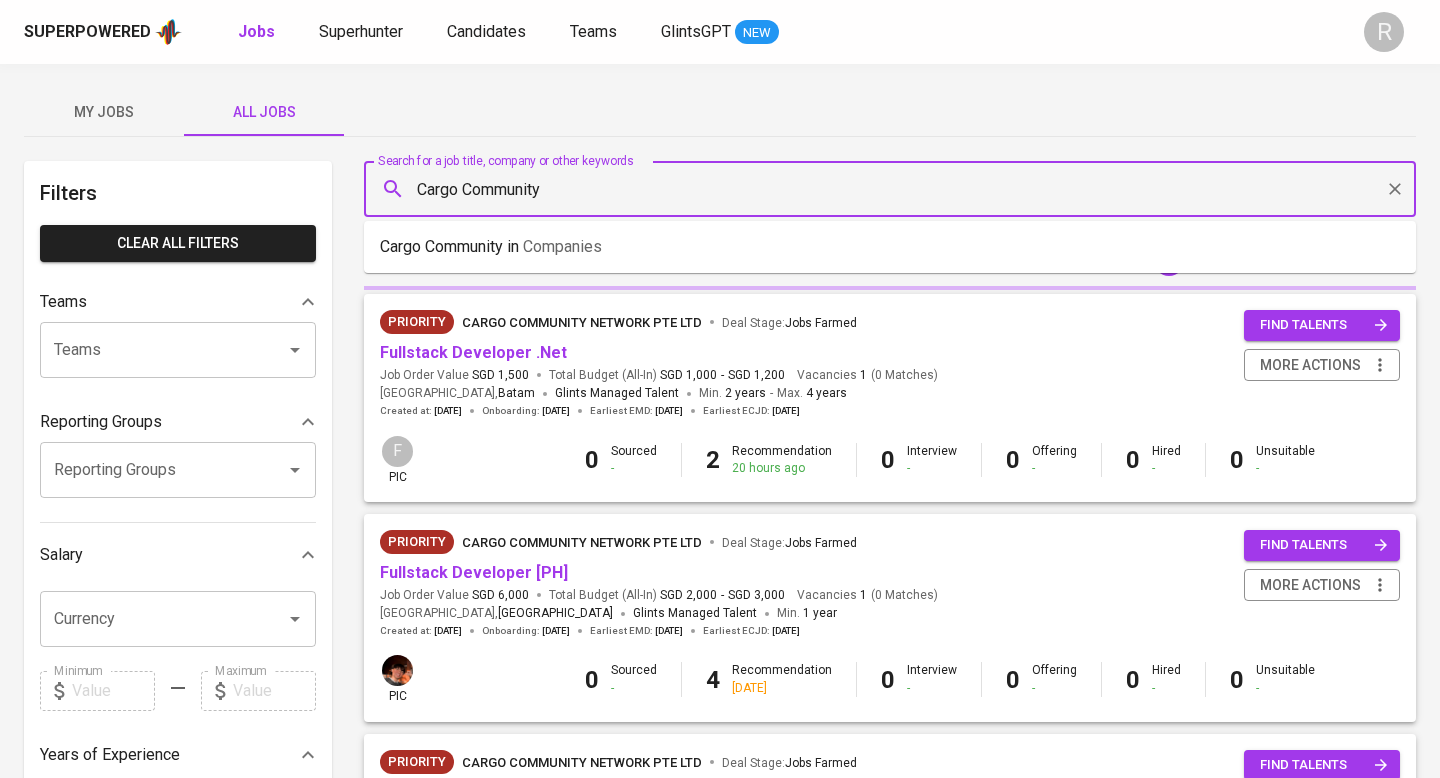 click on "Cargo Community" at bounding box center (895, 189) 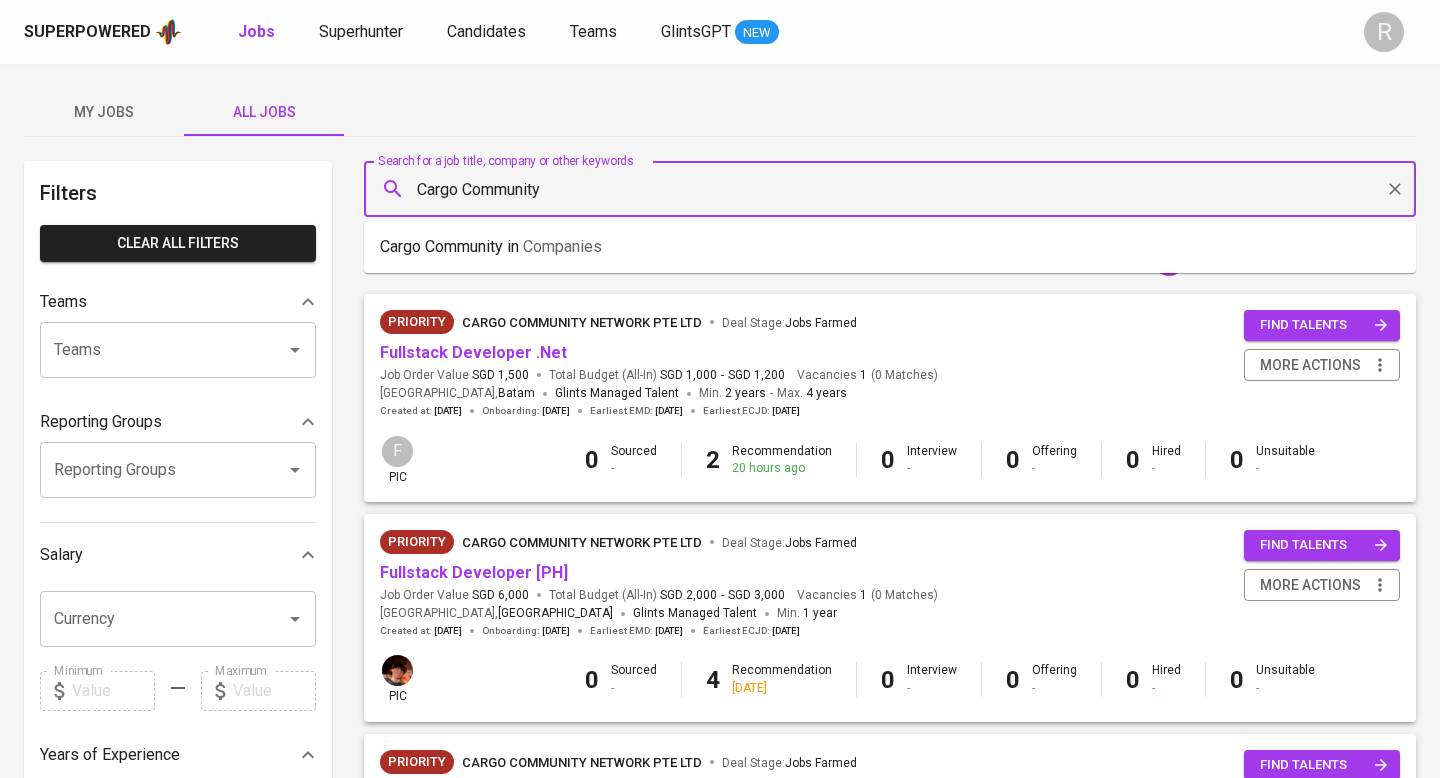 click on "Cargo Community" at bounding box center (895, 189) 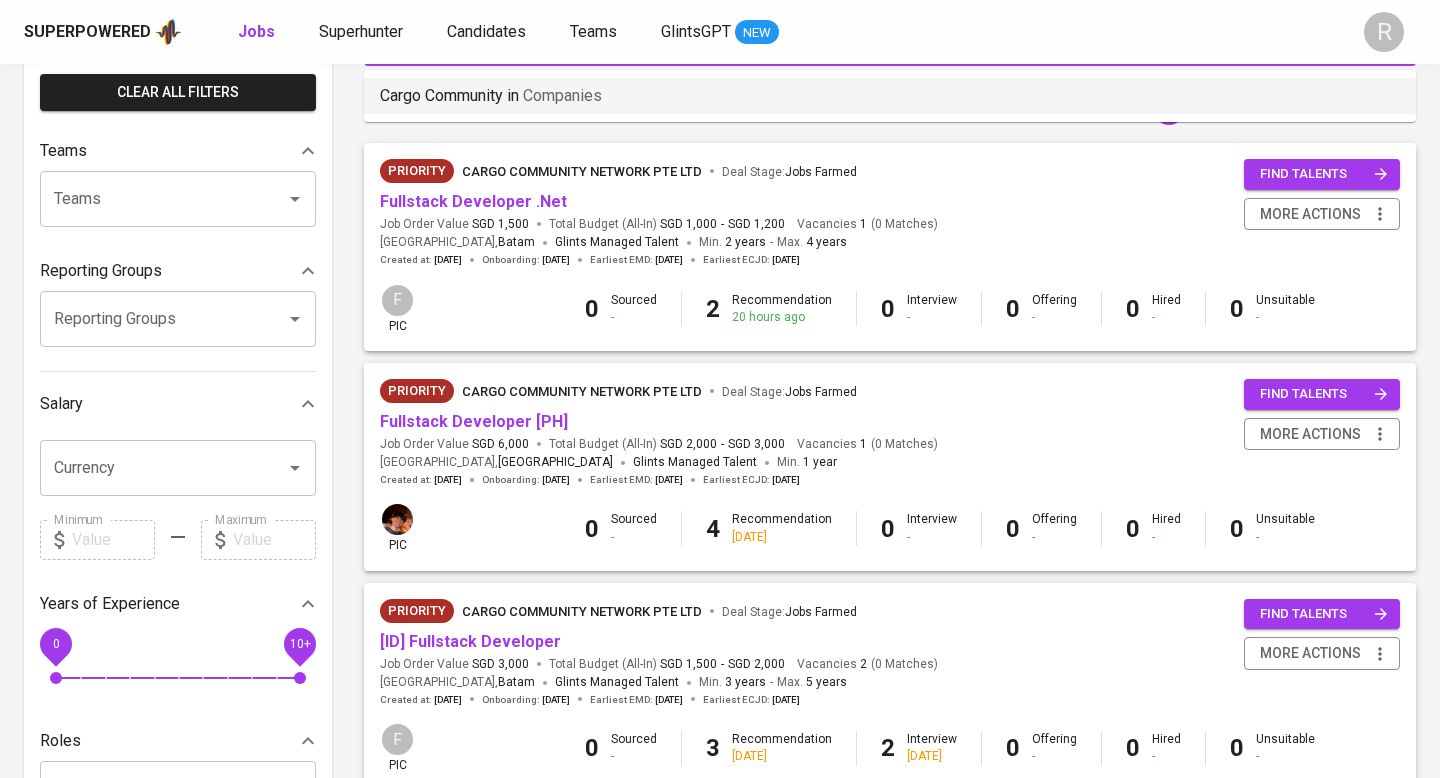 scroll, scrollTop: 163, scrollLeft: 0, axis: vertical 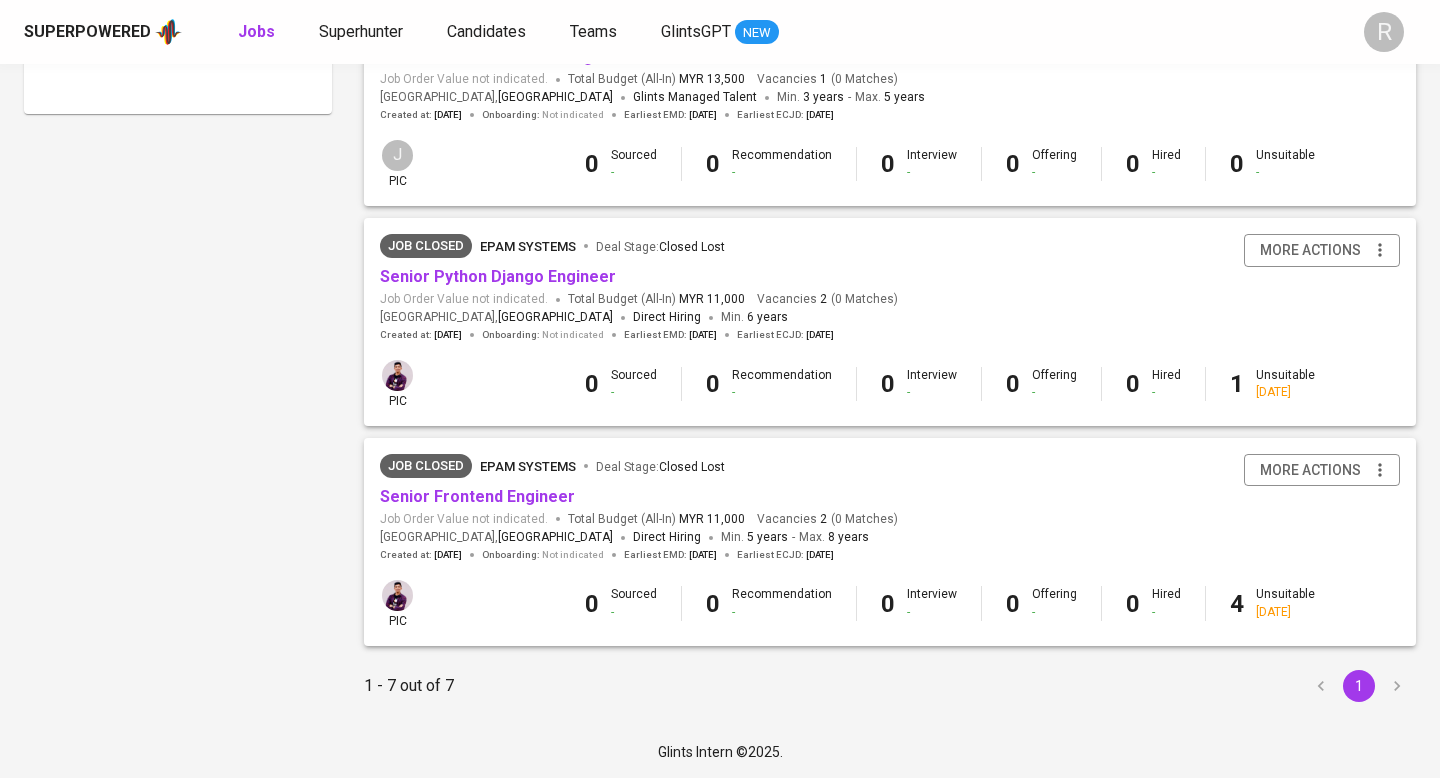 click on "Job Closed EPAM Systems Deal Stage :  Agreement In Review Senior Data Software Engineer Job Order Value not indicated. Total Budget (All-In)   MYR 12,500 - MYR 14,500 Vacancies   1 ( 0   Matches ) [GEOGRAPHIC_DATA] ,  [GEOGRAPHIC_DATA] Direct Hiring Min.   3 years - Max.   6 years Created at :   [DATE] Onboarding :   Not indicated Earliest EMD :   [DATE] Earliest ECJD :   [DATE] more actions" at bounding box center [890, -371] 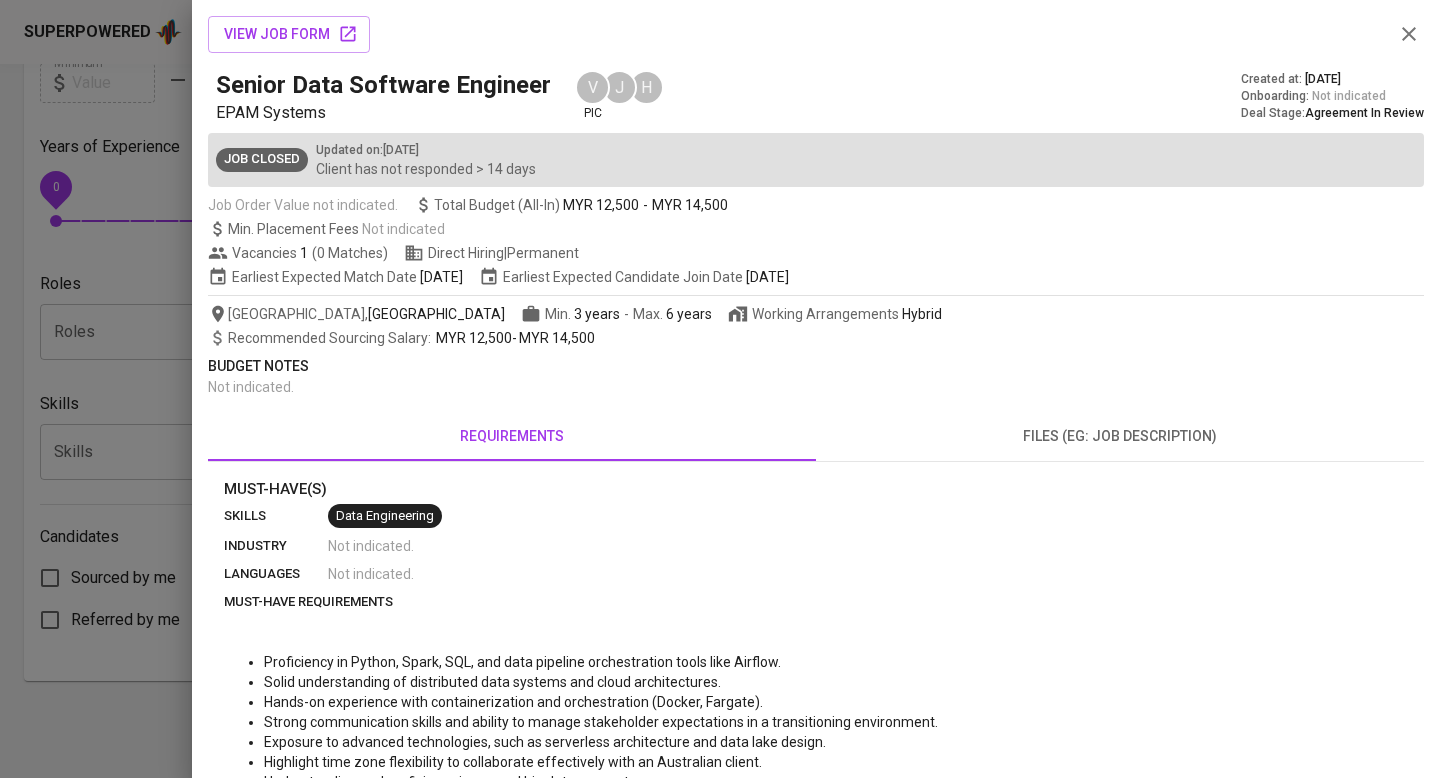 click on "view job form Senior Data Software Engineer EPAM Systems V pic [PERSON_NAME] Created at :   [DATE] Onboarding :   Not indicated Deal Stage :  Agreement In Review Job Closed Updated on :  [DATE] Client has not responded > 14 days Job Order Value not indicated. Total Budget (All-In)   MYR 12,500 - MYR 14,500 Min. Placement Fees   Not indicated Vacancies   1 ( 0   Matches ) Direct Hiring  |  Permanent Earliest Expected Match Date   [DATE] Earliest Expected Candidate Join Date   [DATE] [GEOGRAPHIC_DATA] ,  [GEOGRAPHIC_DATA] Min.   3 years - Max.   6 years Working Arrangements   Hybrid Recommended Sourcing Salary :   MYR 12,500  -  MYR 14,500 Budget Notes Not indicated . requirements files (eg: job description) Must-Have(s) skills Data Engineering industry Not indicated . languages Not indicated . must-have requirements
Proficiency in Python, Spark, SQL, and data pipeline orchestration tools like Airflow. Solid understanding of distributed data systems and cloud architectures.
." at bounding box center (720, 389) 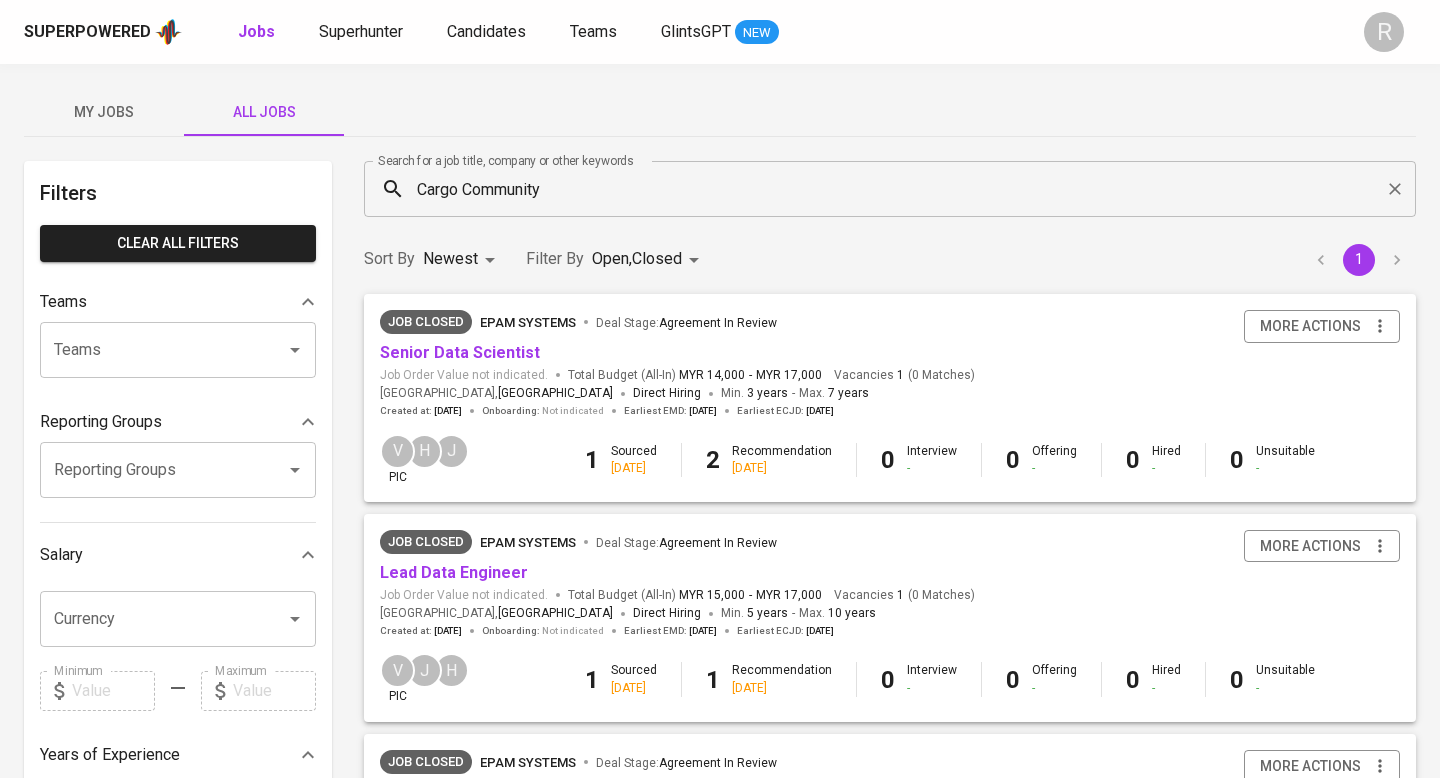 click on "Search for a job title, company or other keywords Cargo Community Search for a job title, company or other keywords" at bounding box center (890, 189) 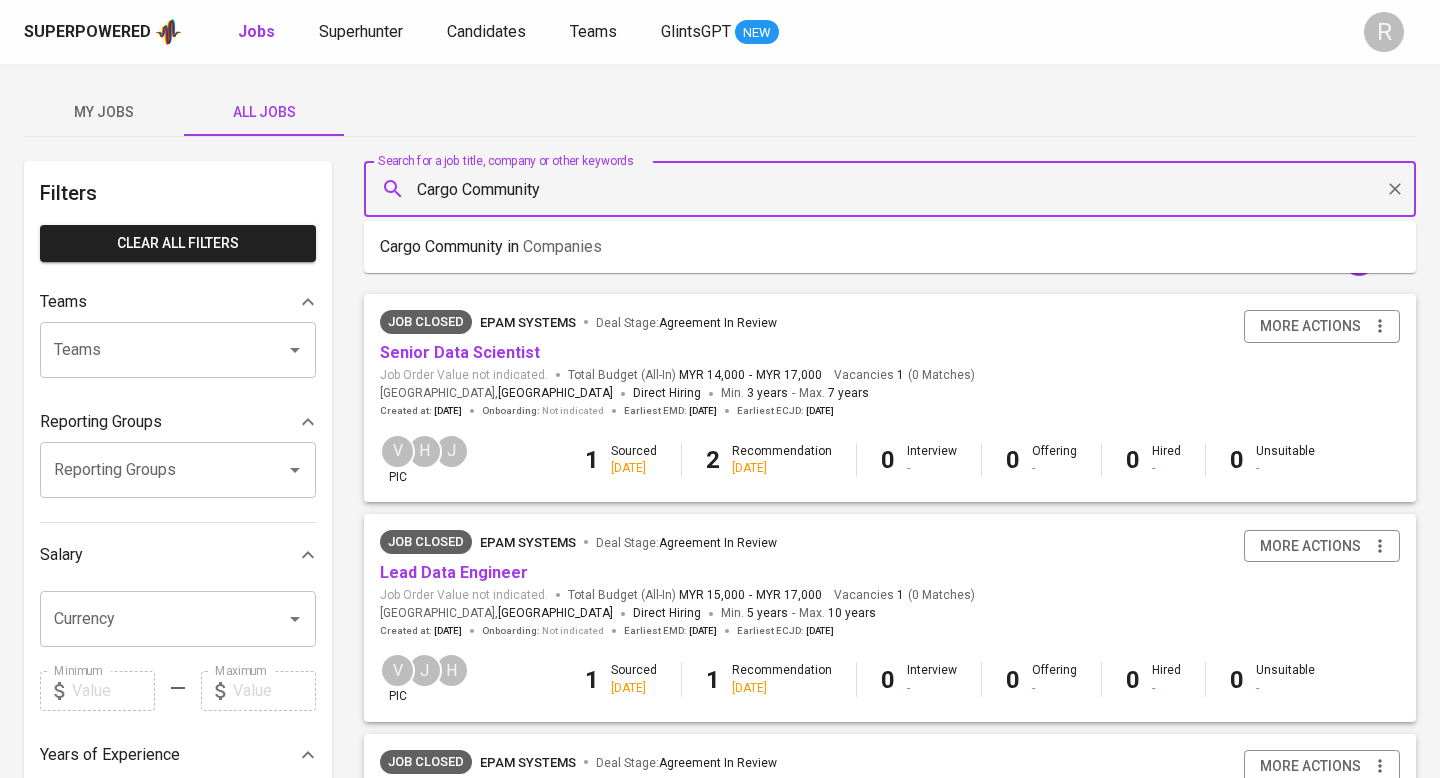 click on "Cargo Community" at bounding box center [895, 189] 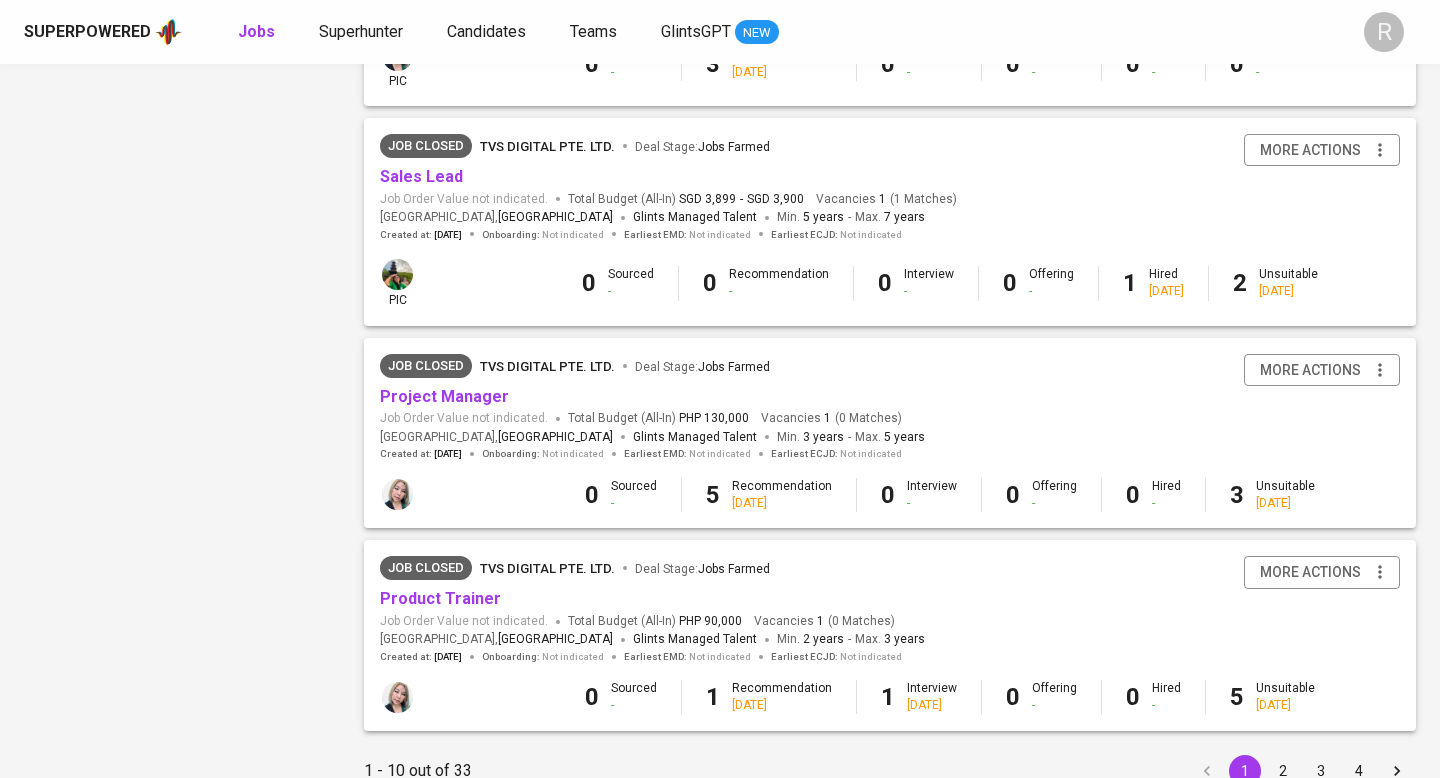 scroll, scrollTop: 1718, scrollLeft: 0, axis: vertical 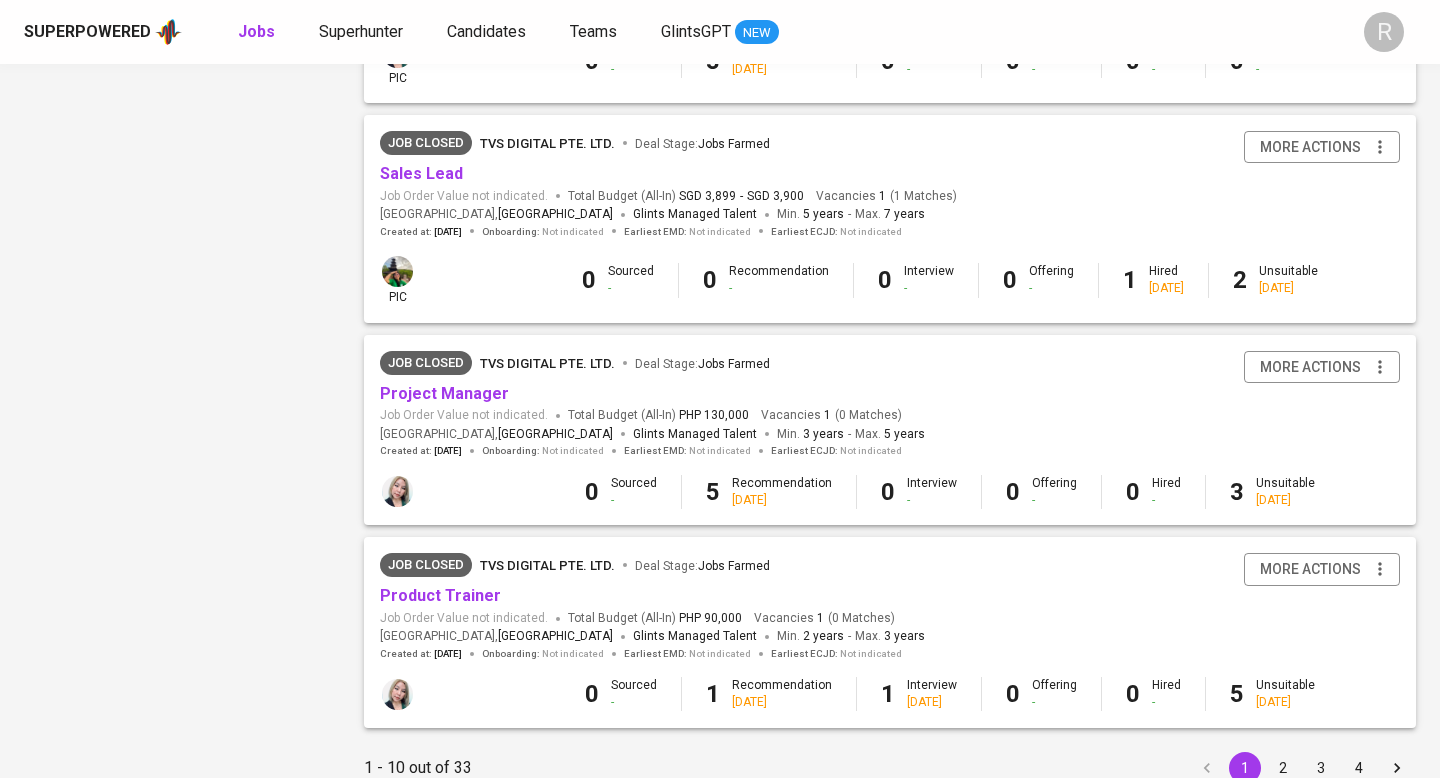 click on "Job Closed TVS DIGITAL PTE. LTD. Deal Stage :  Jobs Farmed Project Manager Job Order Value not indicated. Total Budget (All-In)   PHP 130,000 Vacancies   1 ( 0   Matches ) [GEOGRAPHIC_DATA] ,  [GEOGRAPHIC_DATA] Glints Managed Talent Min.   3 years - Max.   5 years Created at :   [DATE] Onboarding :   Not indicated Earliest EMD :   Not indicated Earliest ECJD :   Not indicated more actions" at bounding box center [890, 405] 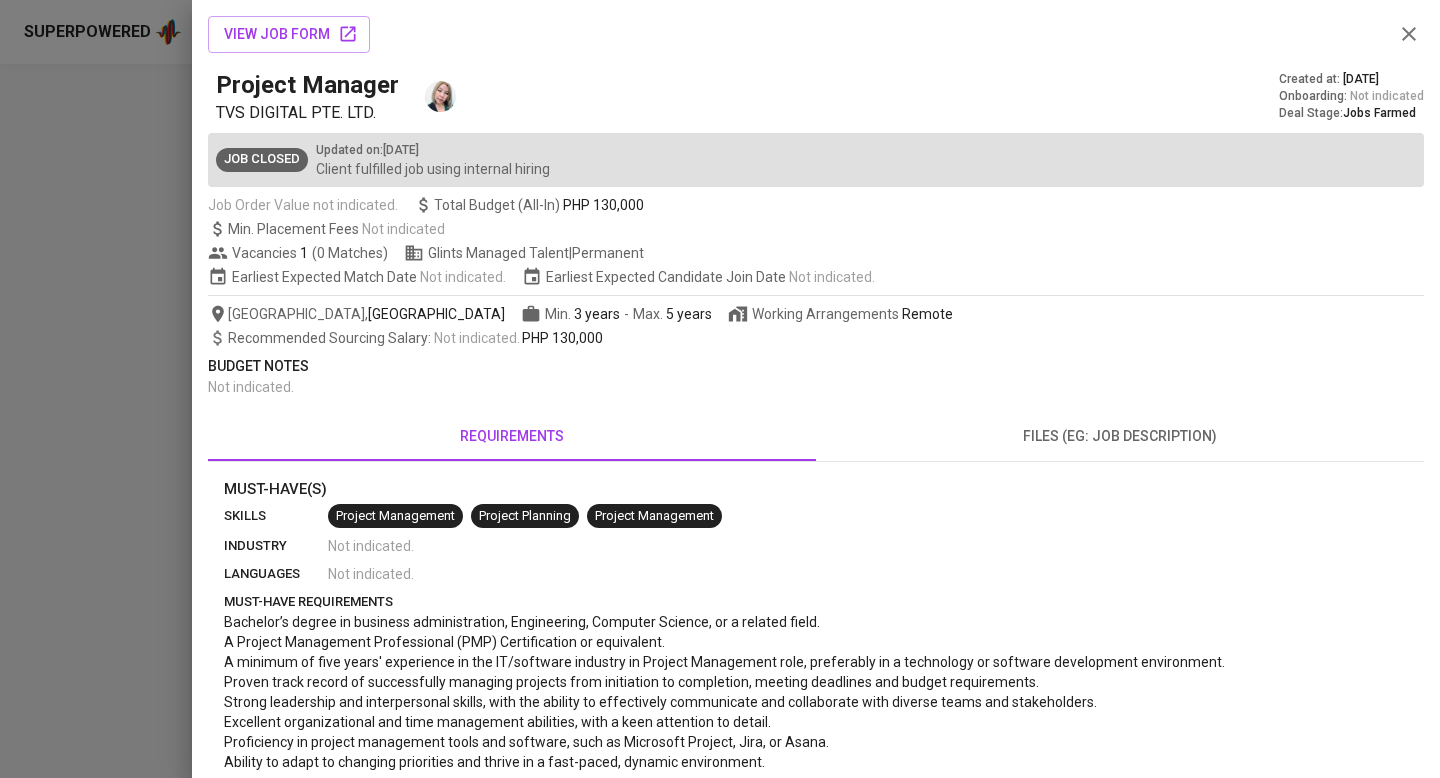 click 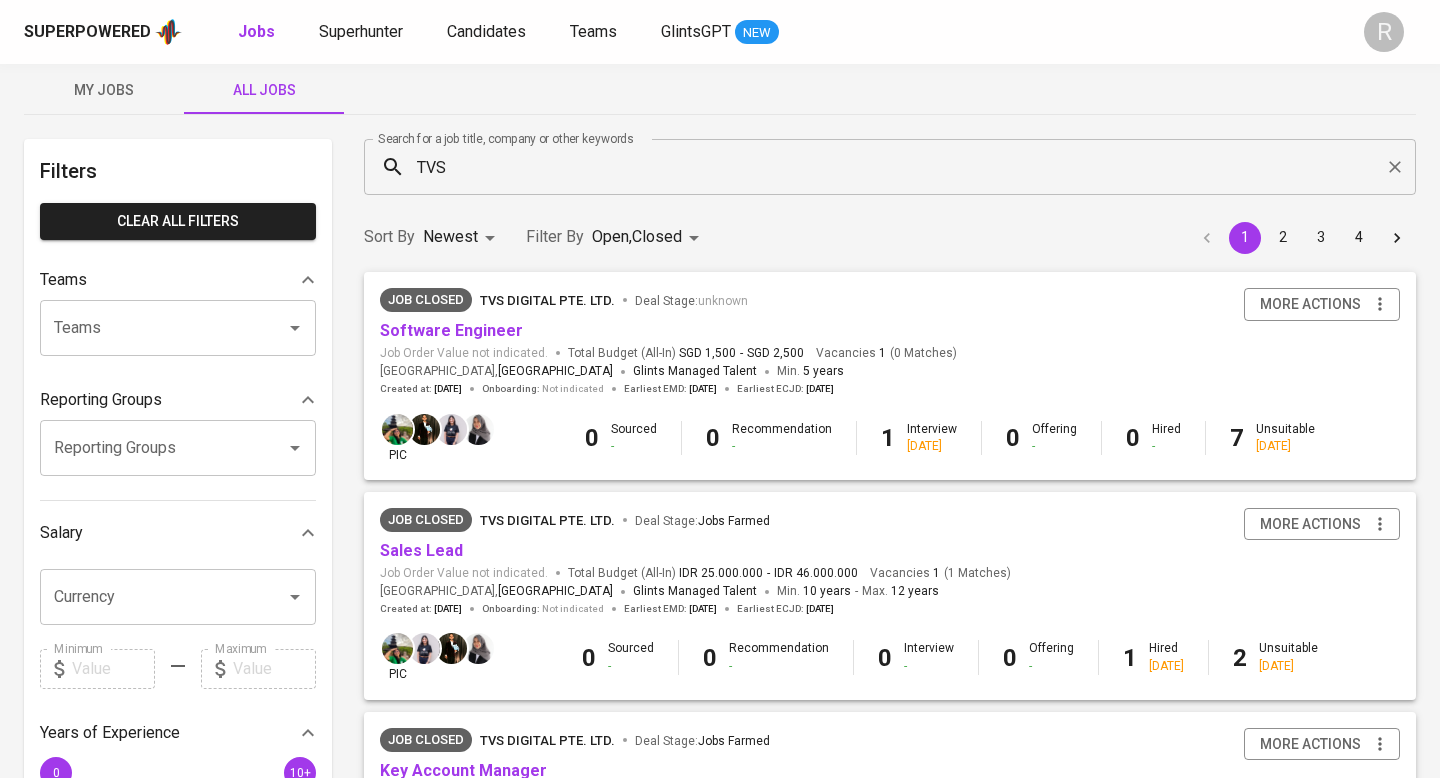 scroll, scrollTop: 0, scrollLeft: 0, axis: both 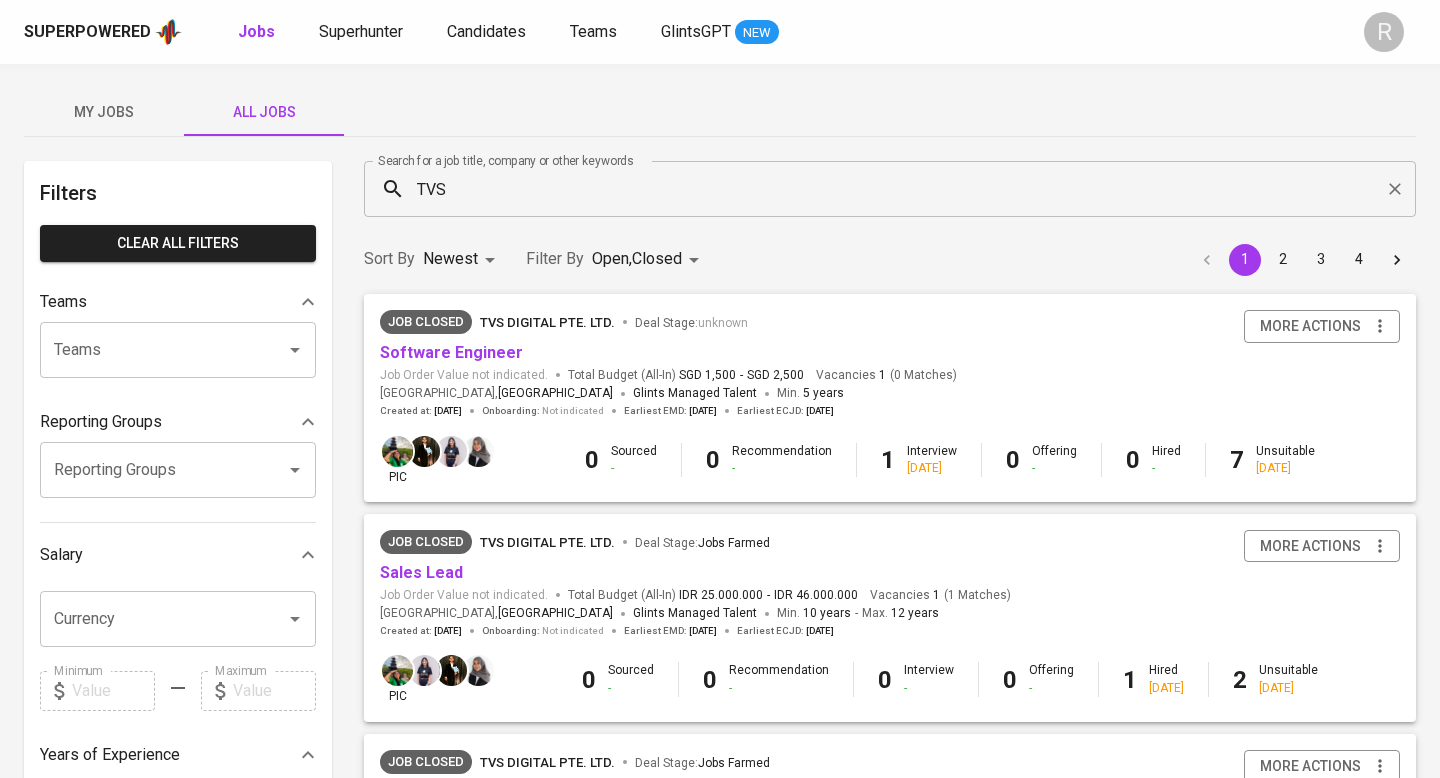 click on "TVS" at bounding box center (895, 189) 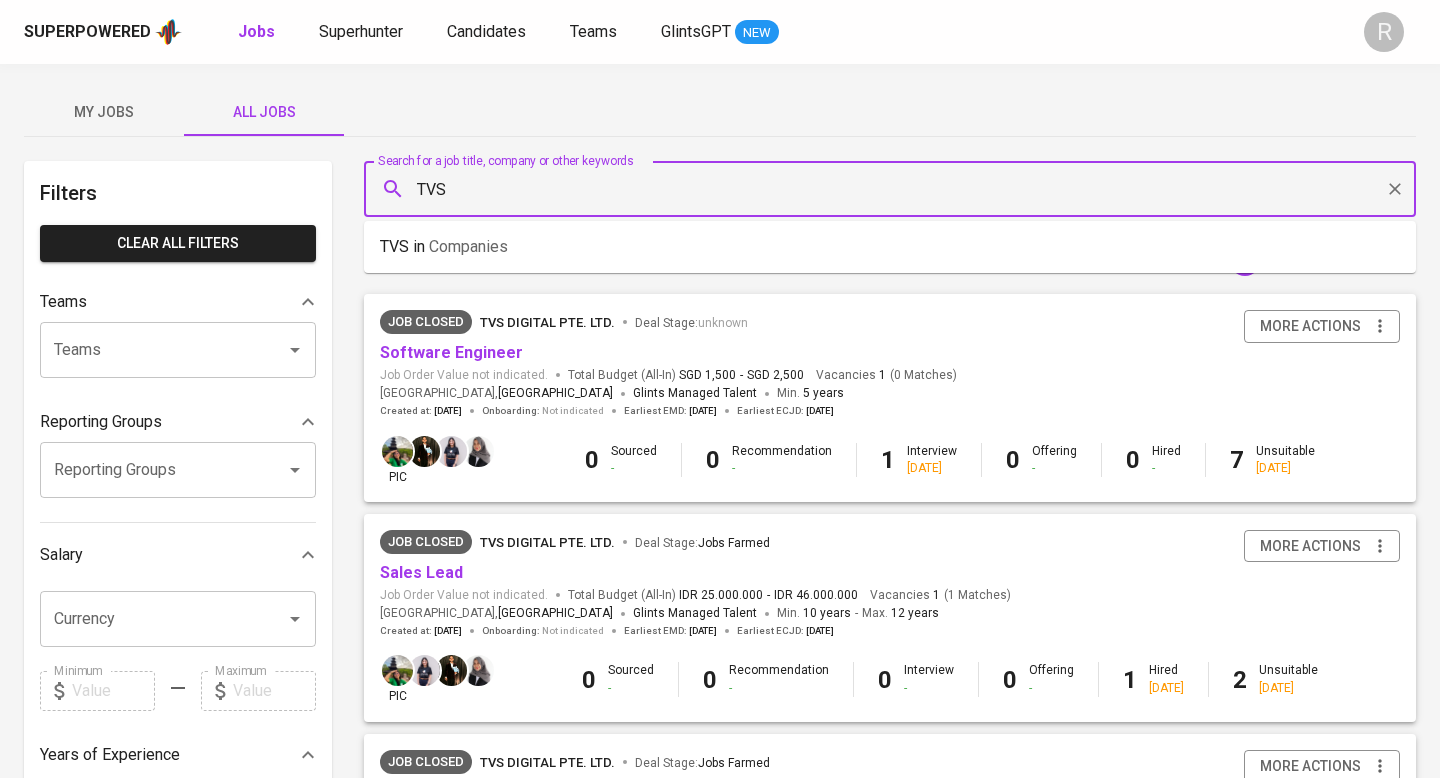click on "TVS" at bounding box center (895, 189) 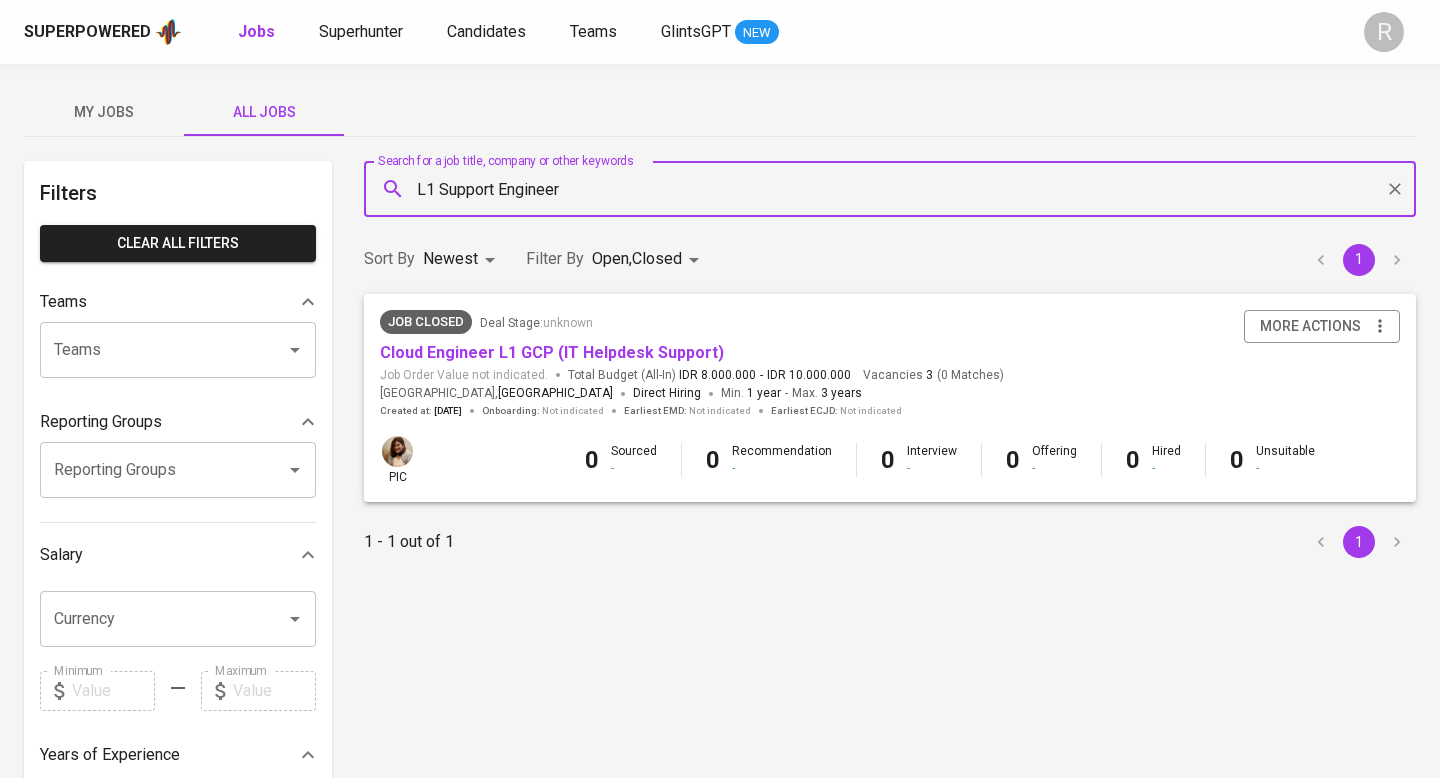 click on "Job Closed Deal Stage :  unknown" at bounding box center [692, 322] 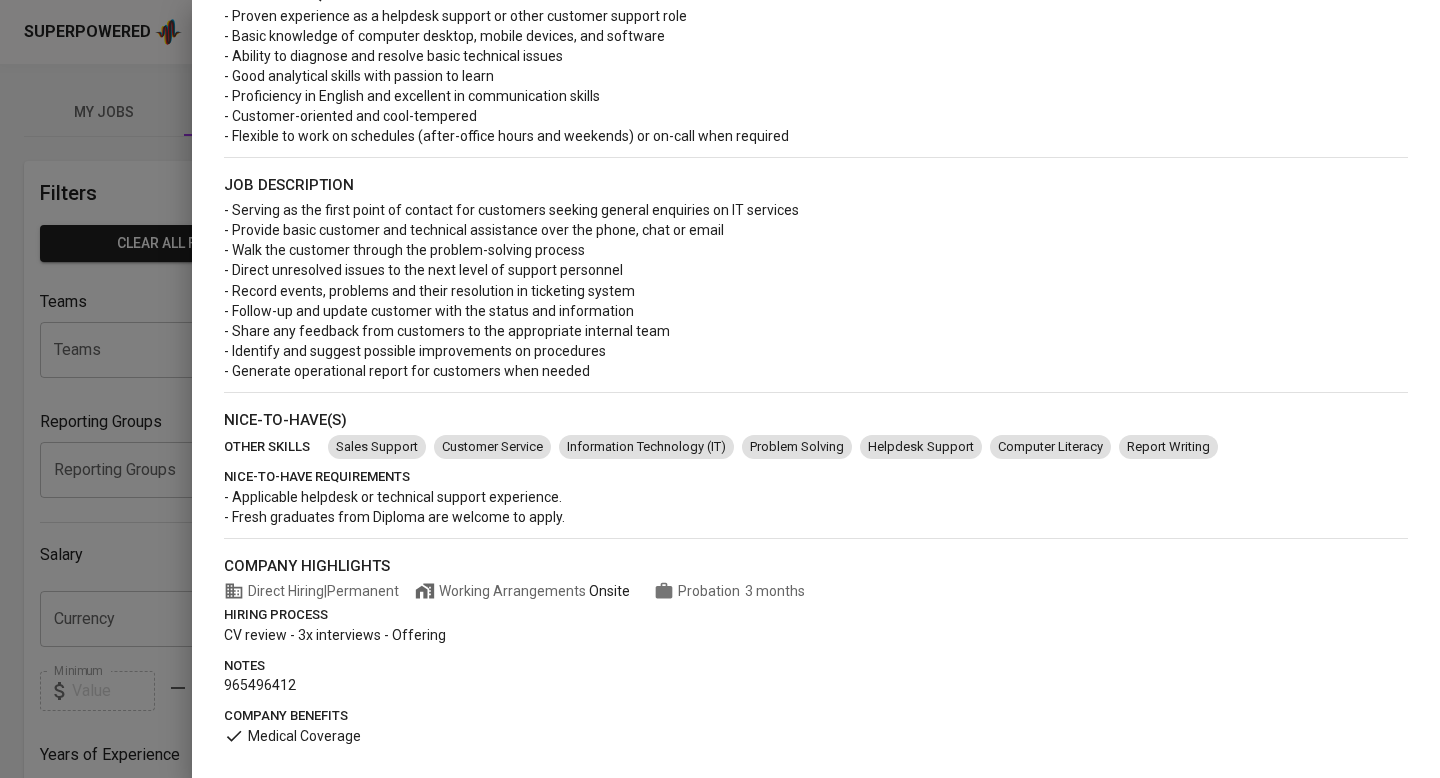 scroll, scrollTop: 0, scrollLeft: 0, axis: both 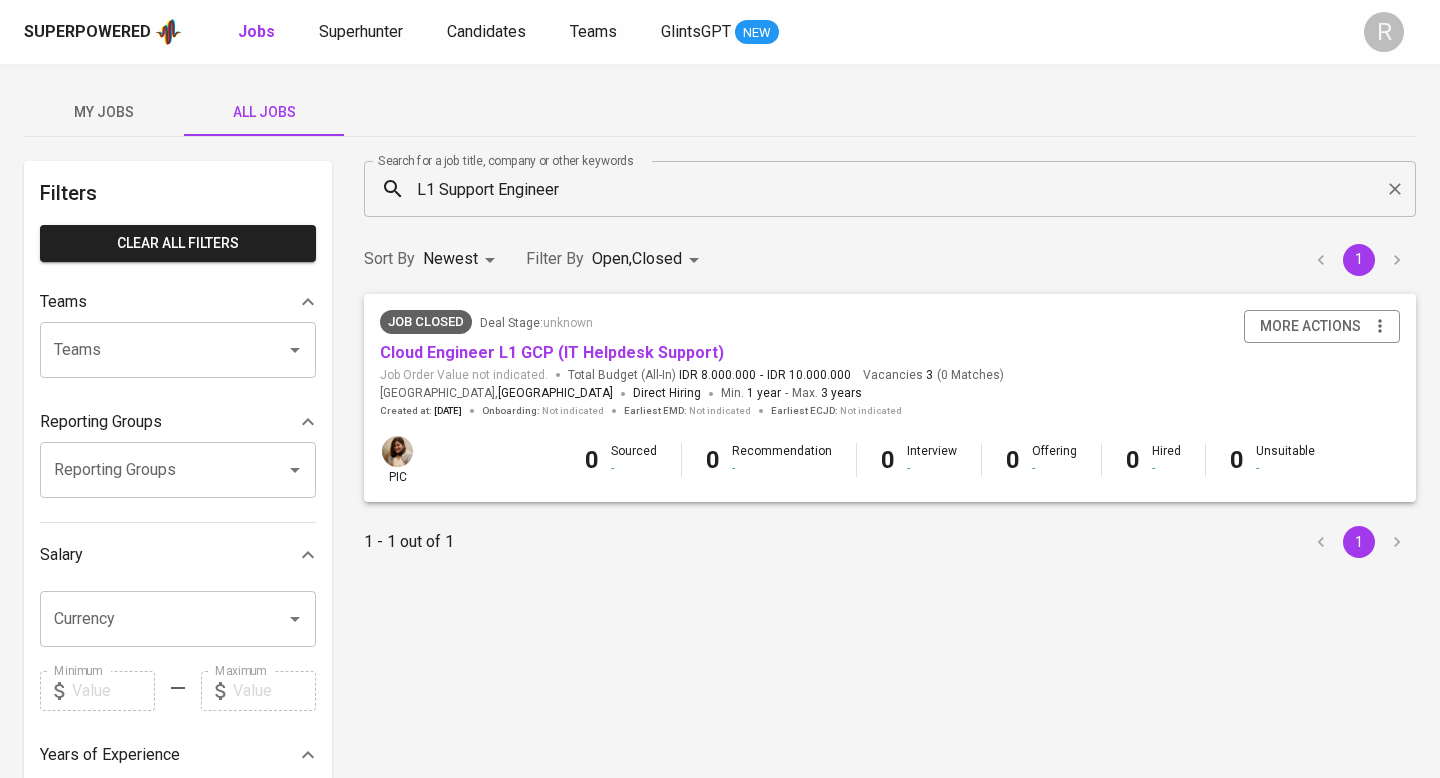 click on "L1 Support Engineer" at bounding box center [895, 189] 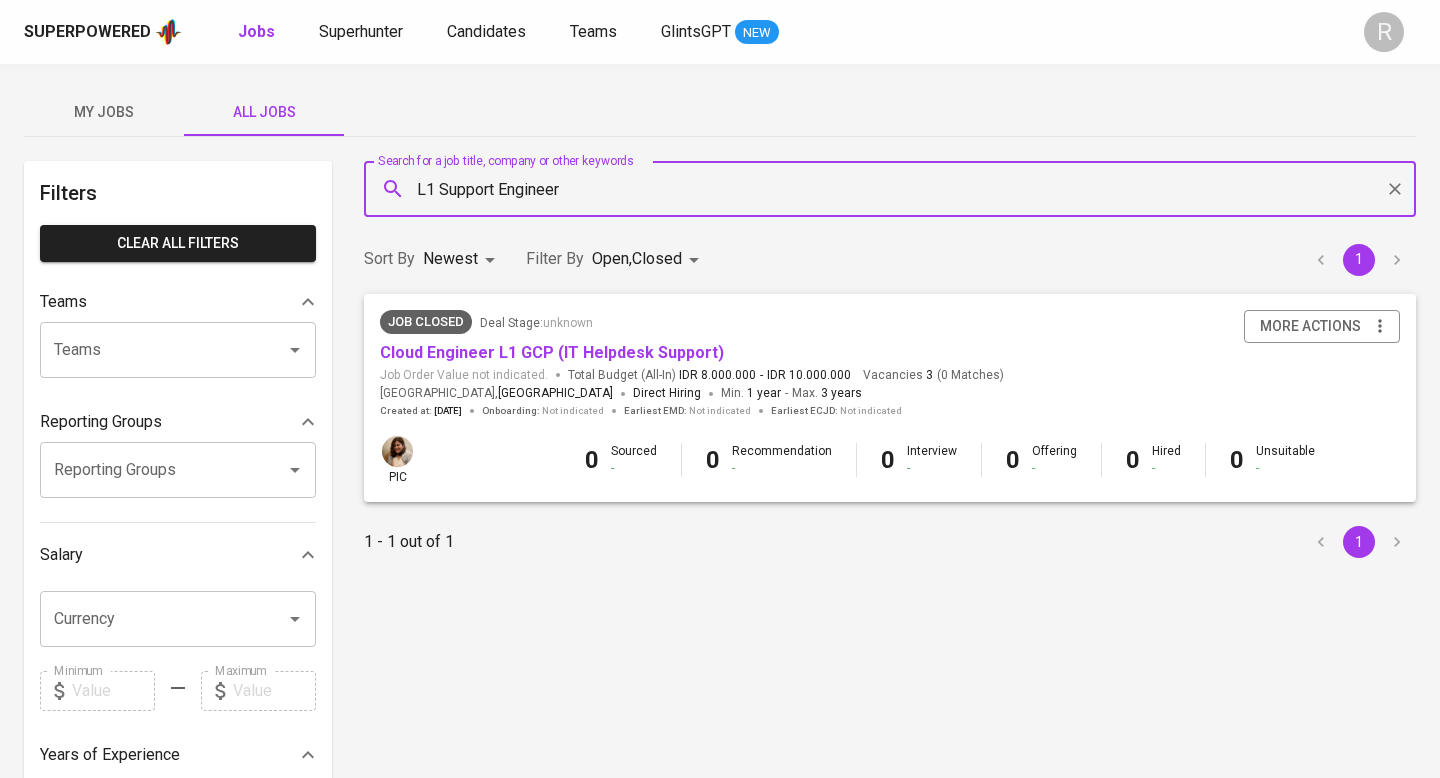 click on "L1 Support Engineer" at bounding box center (895, 189) 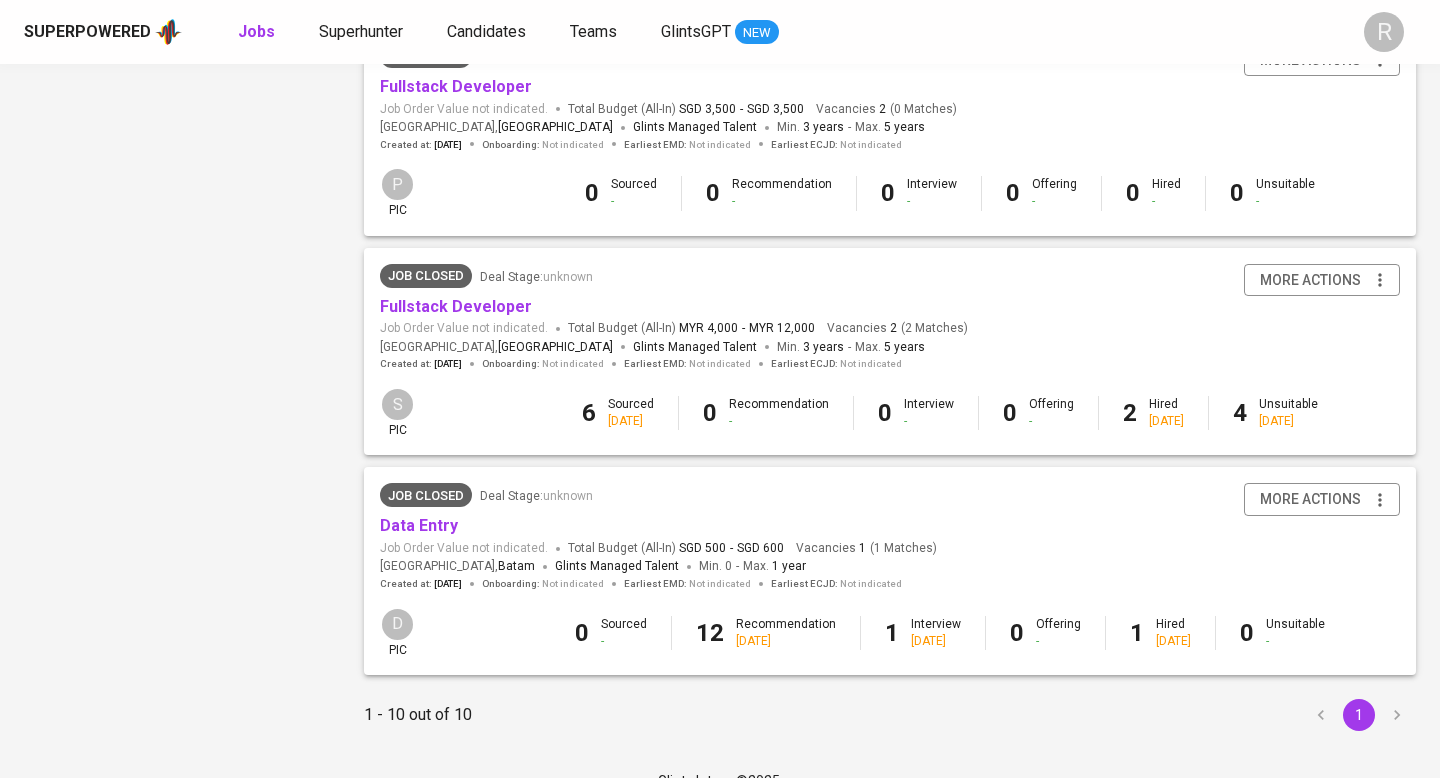 scroll, scrollTop: 1834, scrollLeft: 0, axis: vertical 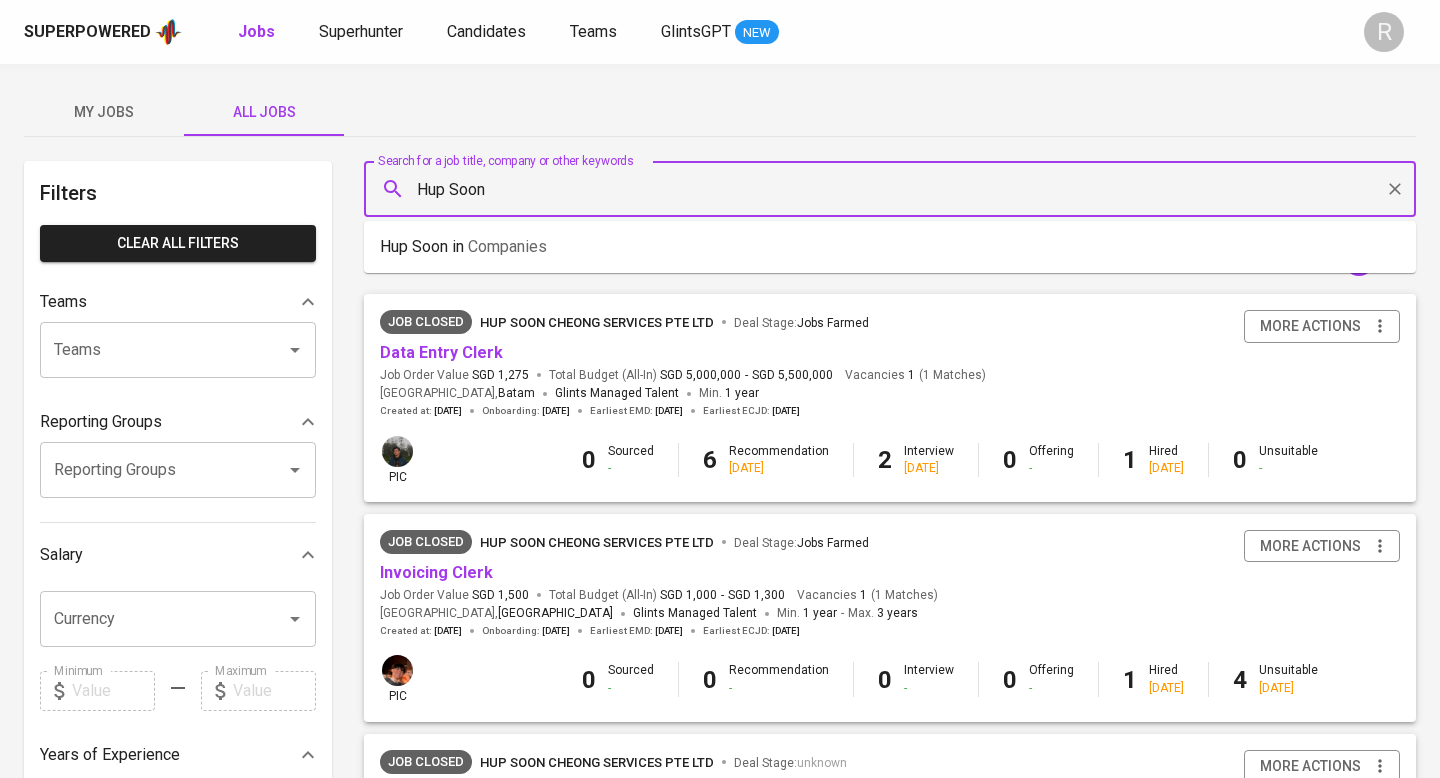 click on "Hup Soon" at bounding box center [895, 189] 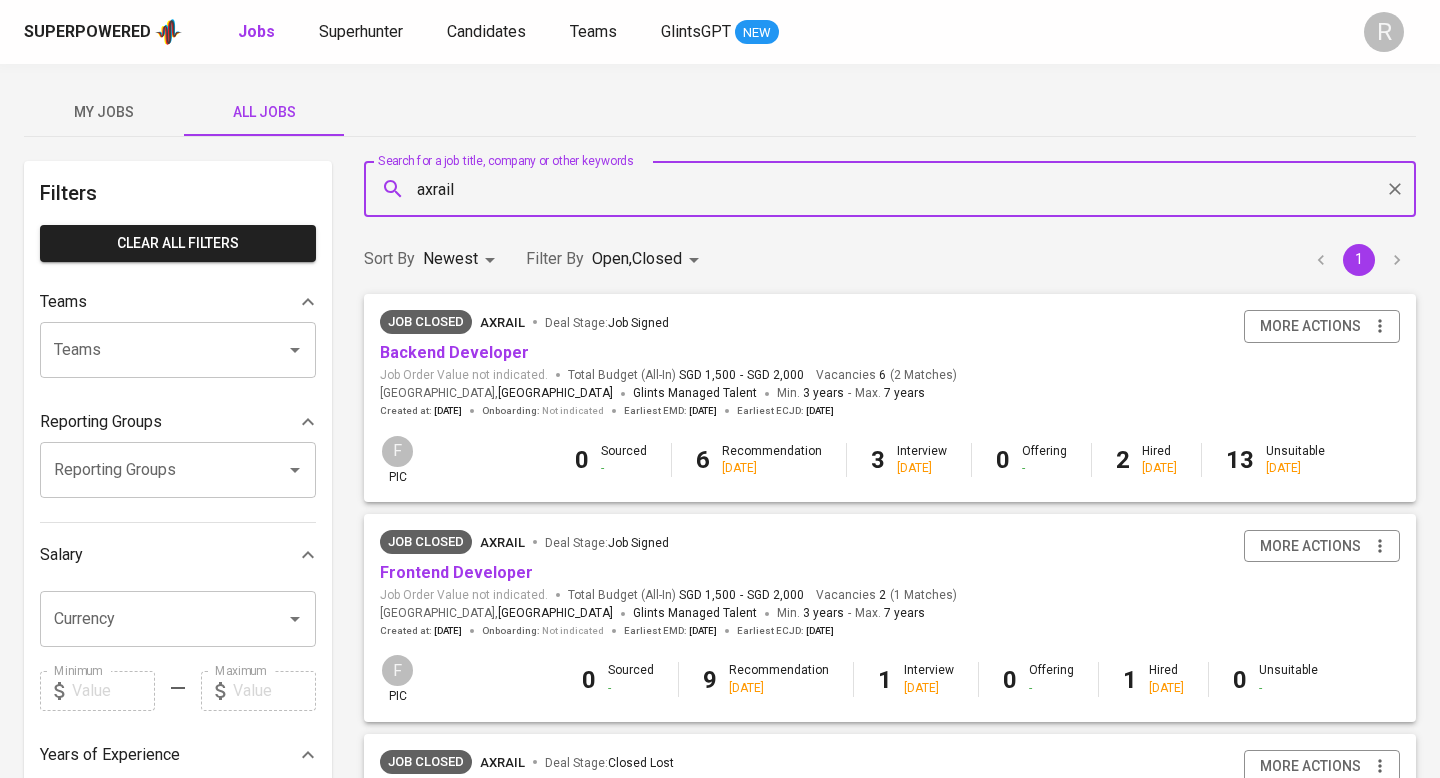 click on "Job Closed Axrail Deal Stage :  Job Signed" at bounding box center (668, 322) 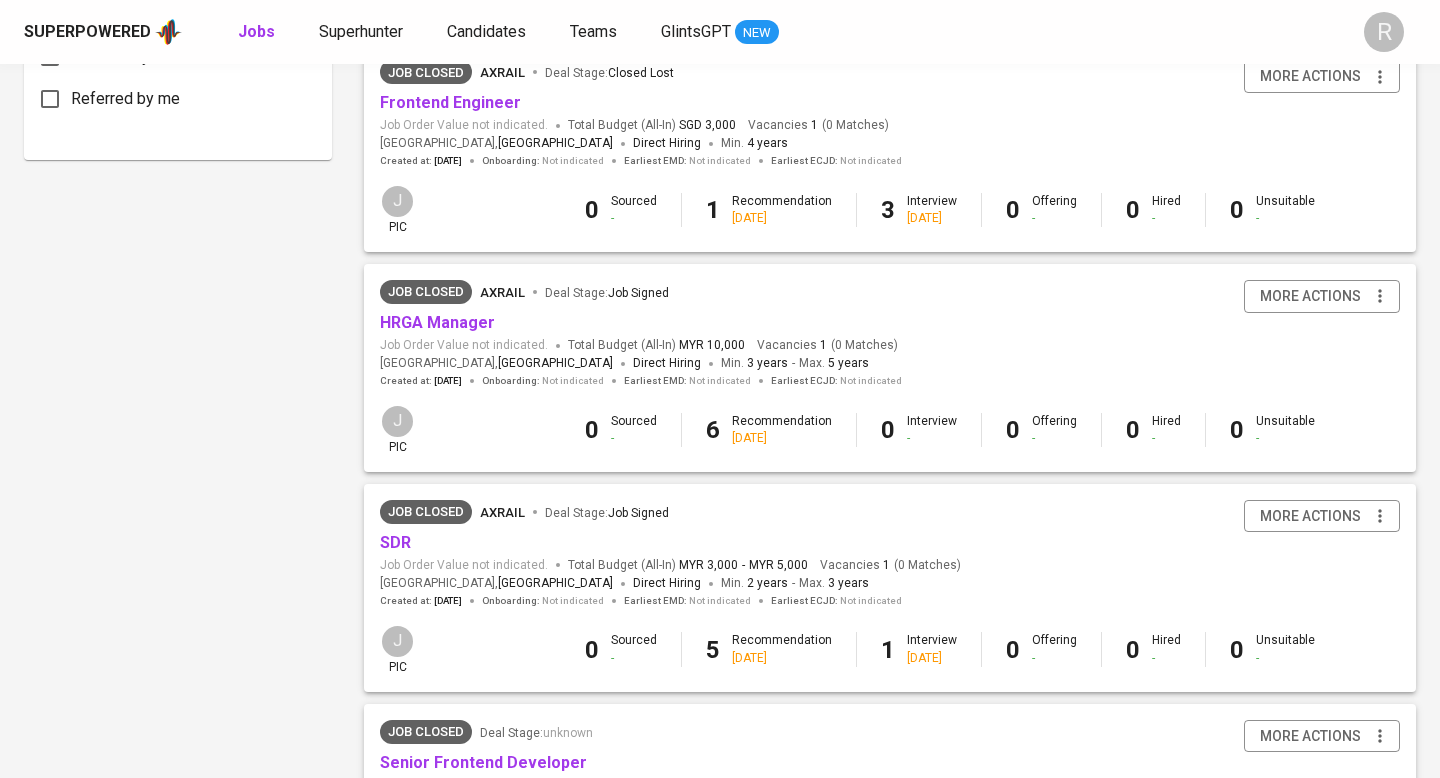 scroll, scrollTop: 0, scrollLeft: 0, axis: both 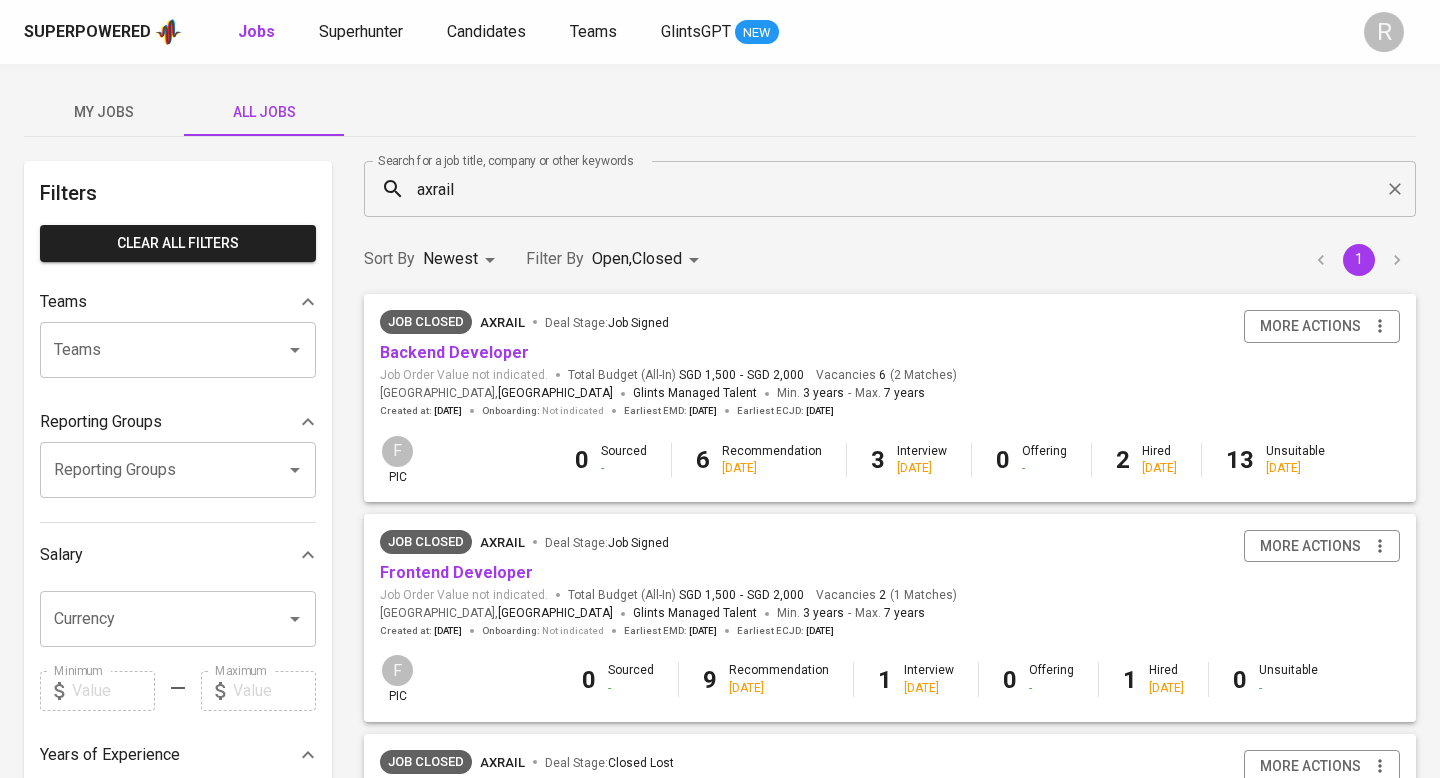click on "axrail" at bounding box center [895, 189] 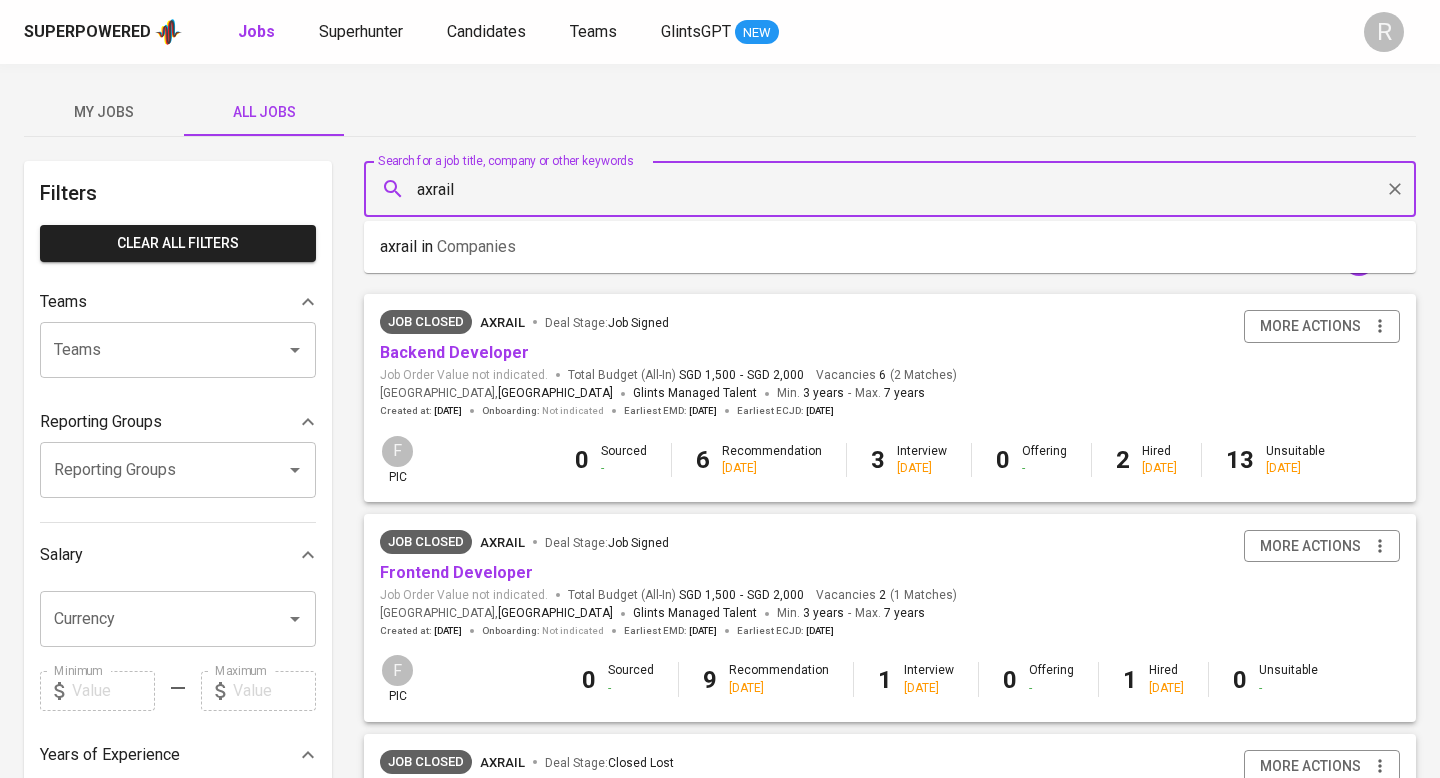 click on "axrail" at bounding box center [895, 189] 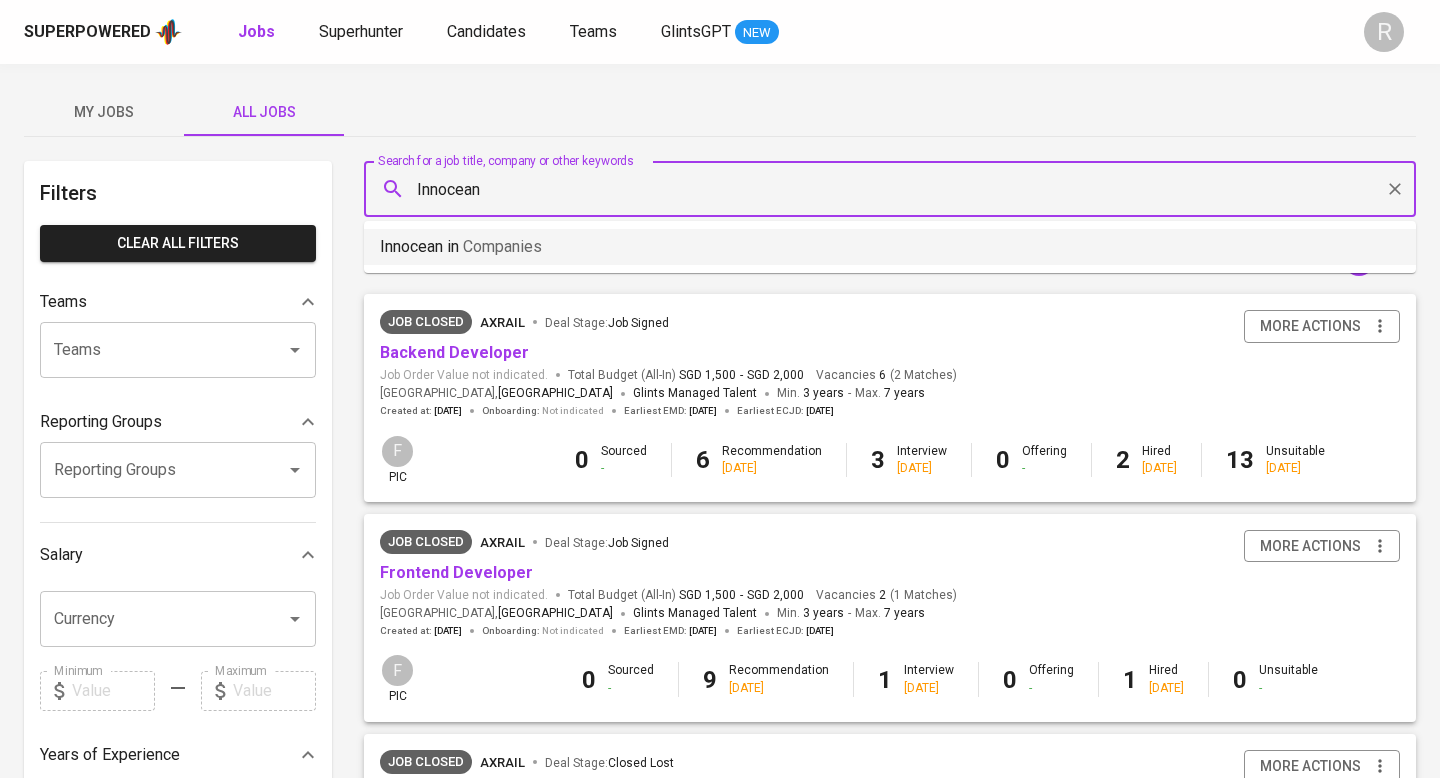 click on "Innocean   in   Companies" at bounding box center (890, 247) 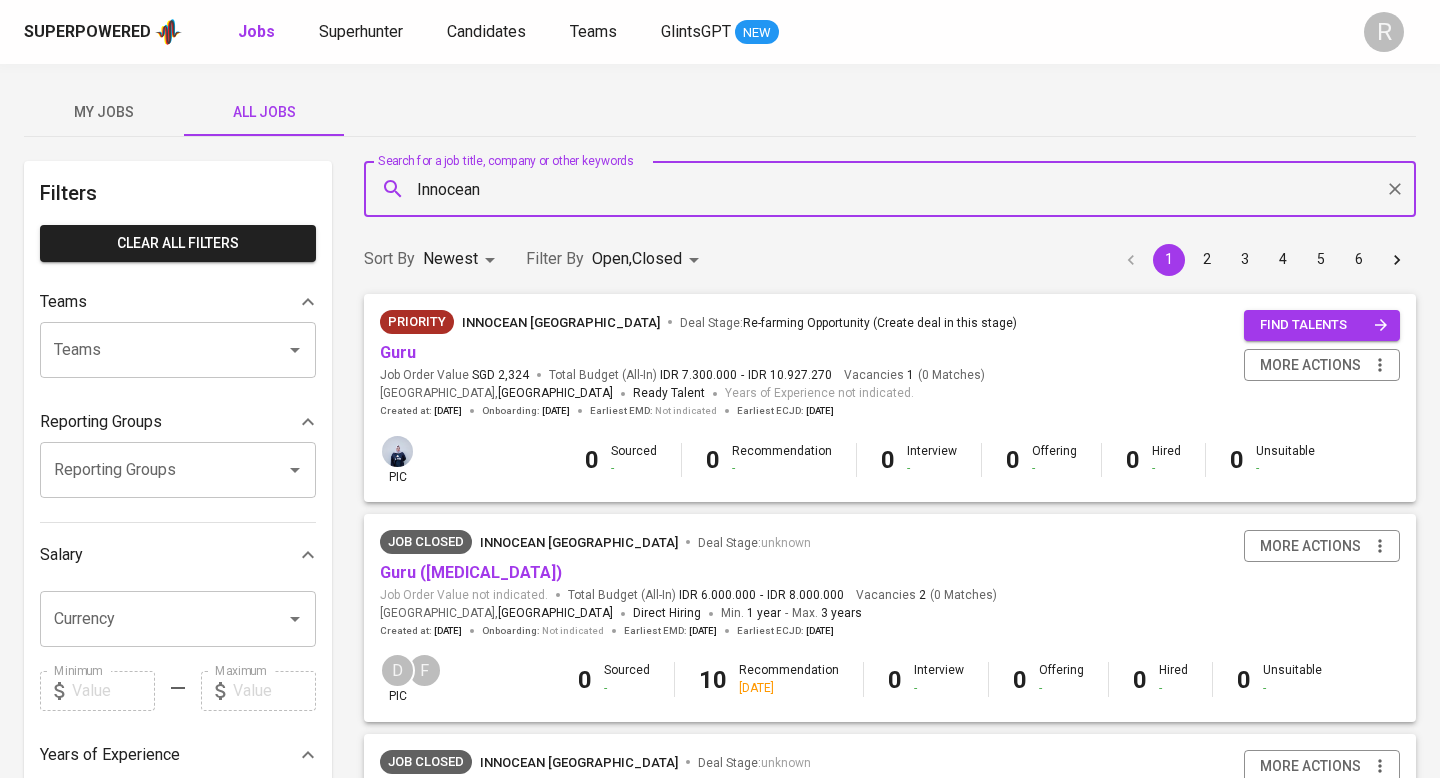 click on "Innocean" at bounding box center [895, 189] 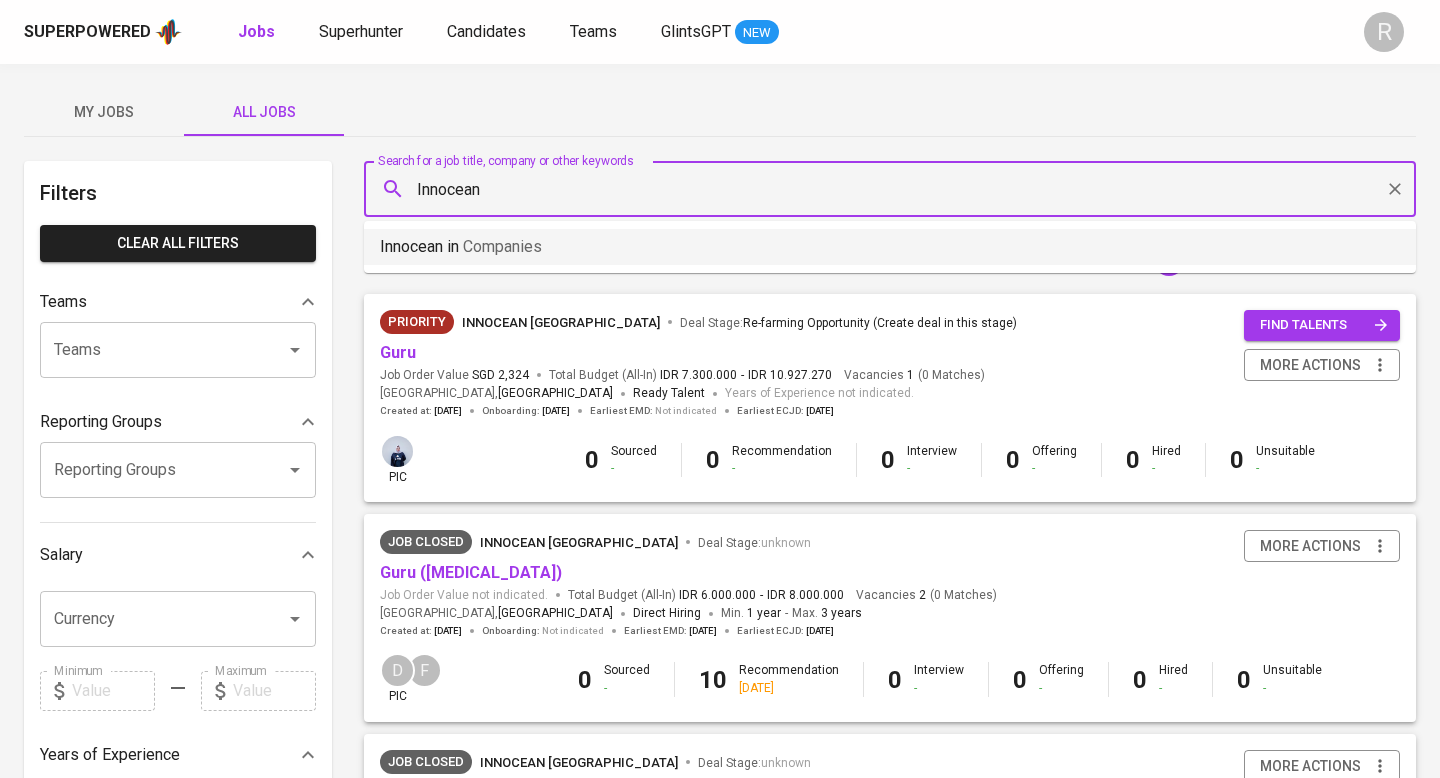 type on "Innocean" 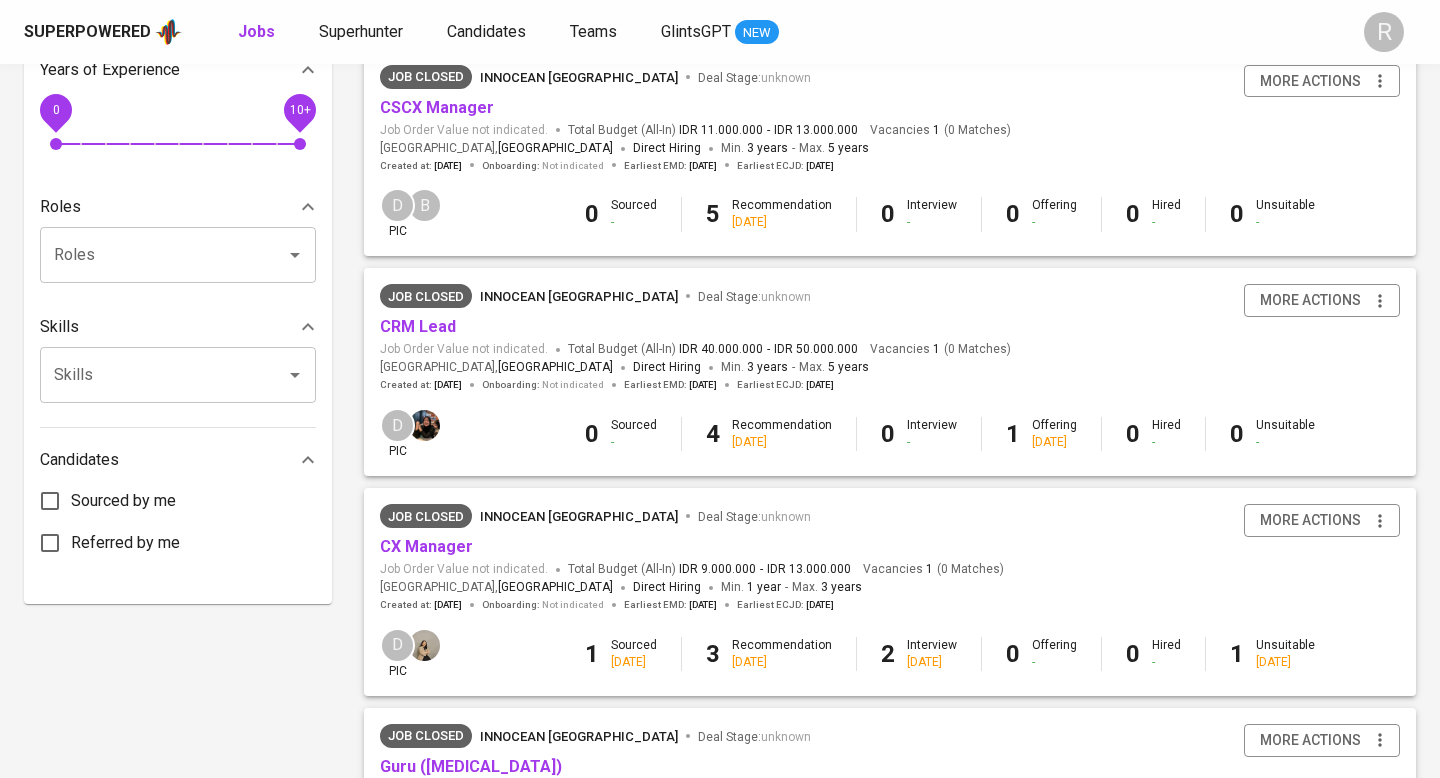 scroll, scrollTop: 0, scrollLeft: 0, axis: both 